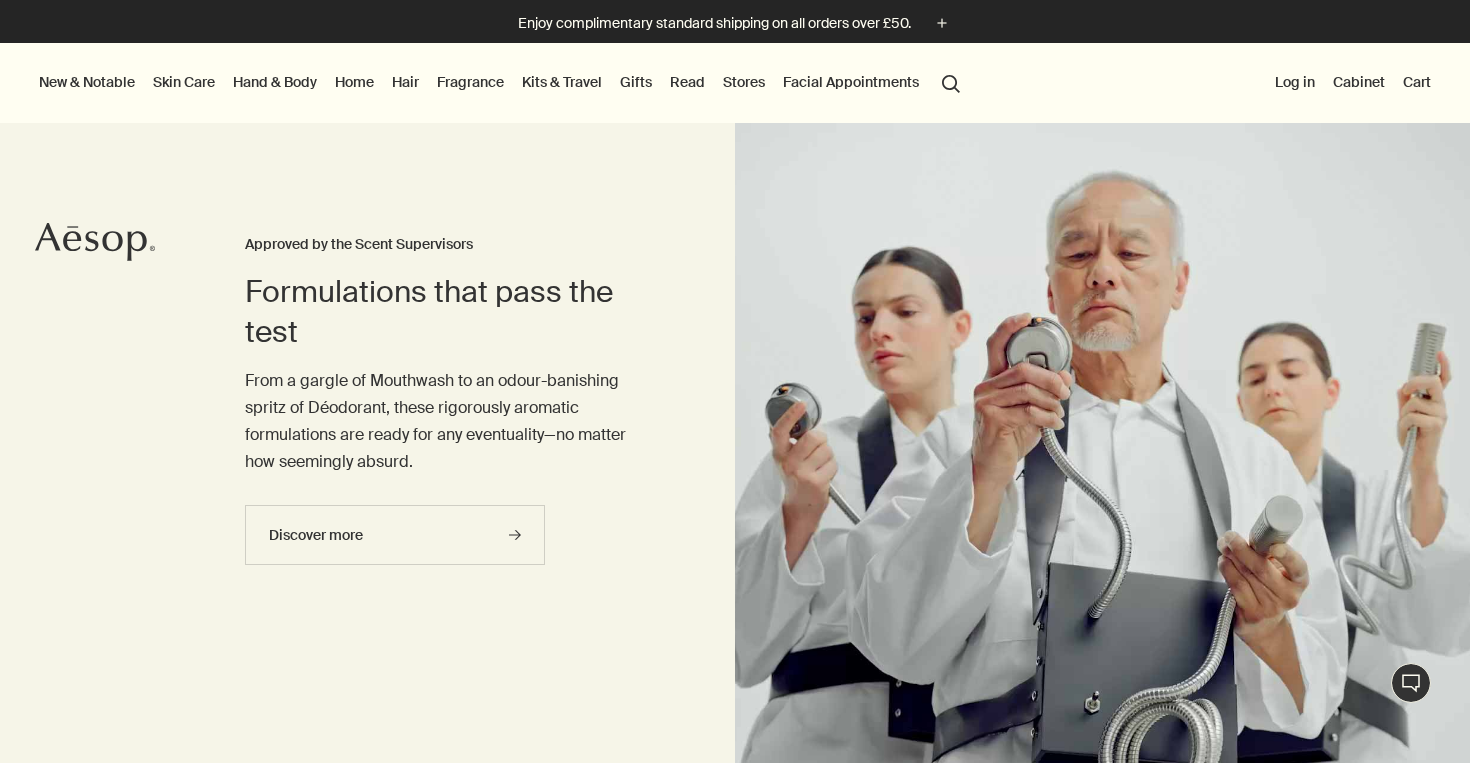 scroll, scrollTop: 0, scrollLeft: 0, axis: both 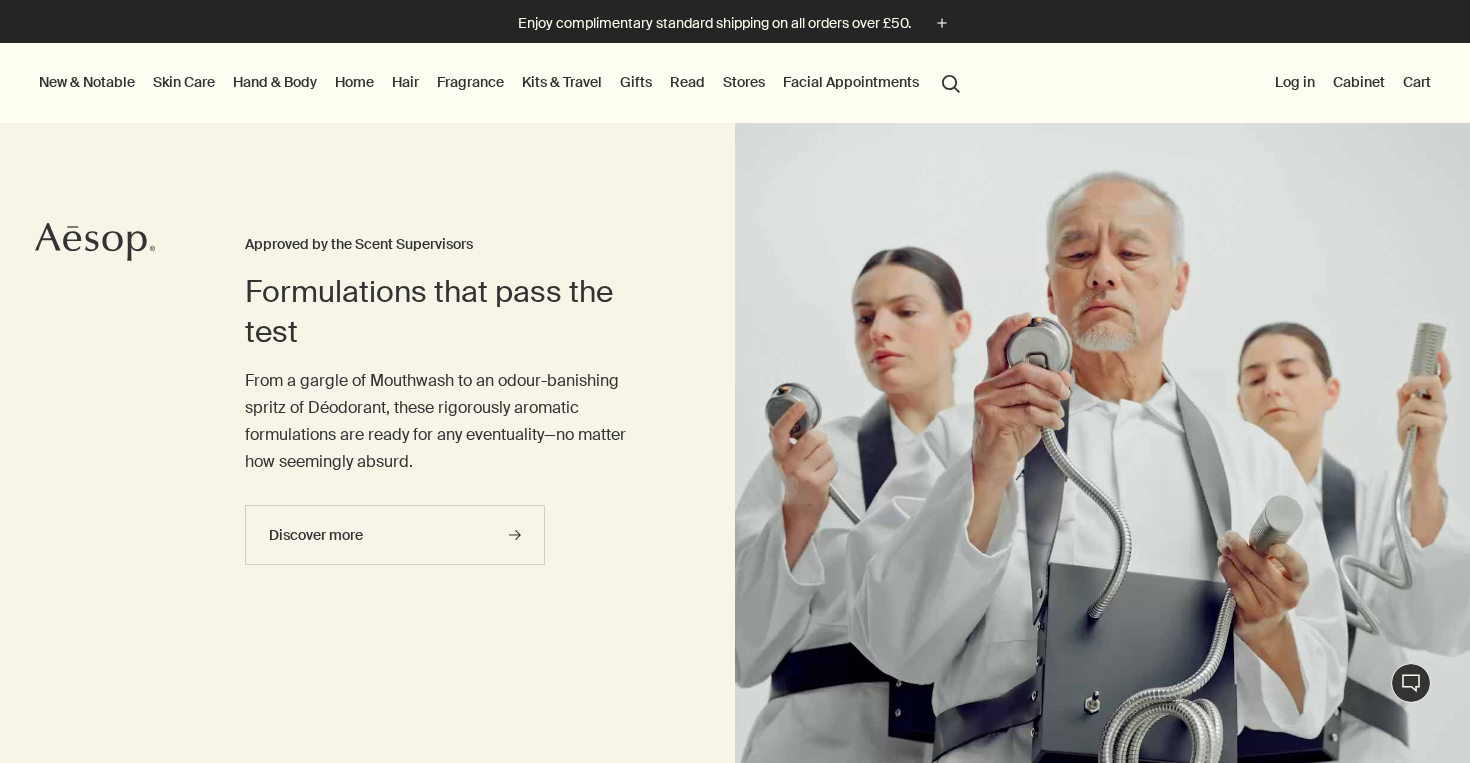 click on "Hand & Body" at bounding box center [275, 82] 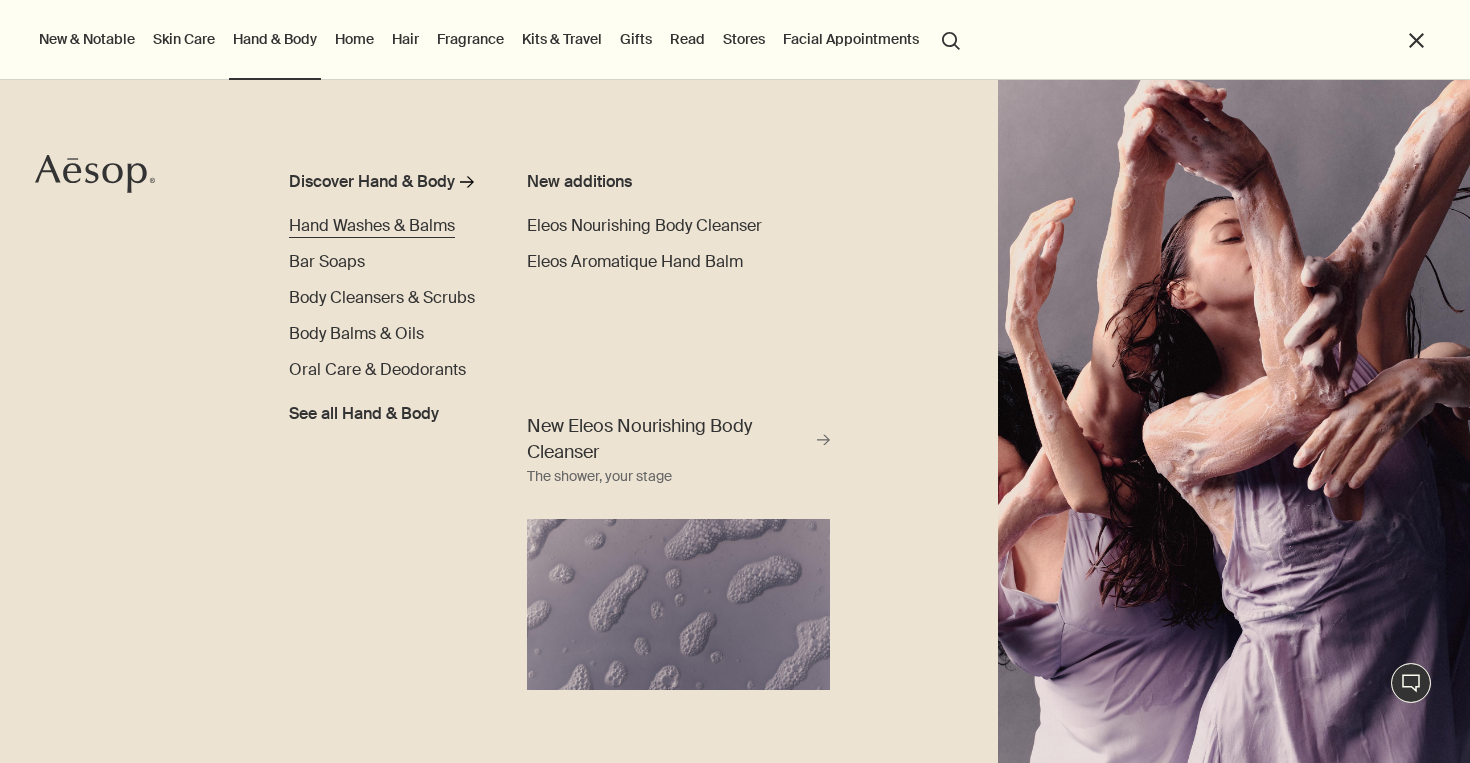click on "Hand Washes & Balms" at bounding box center [372, 226] 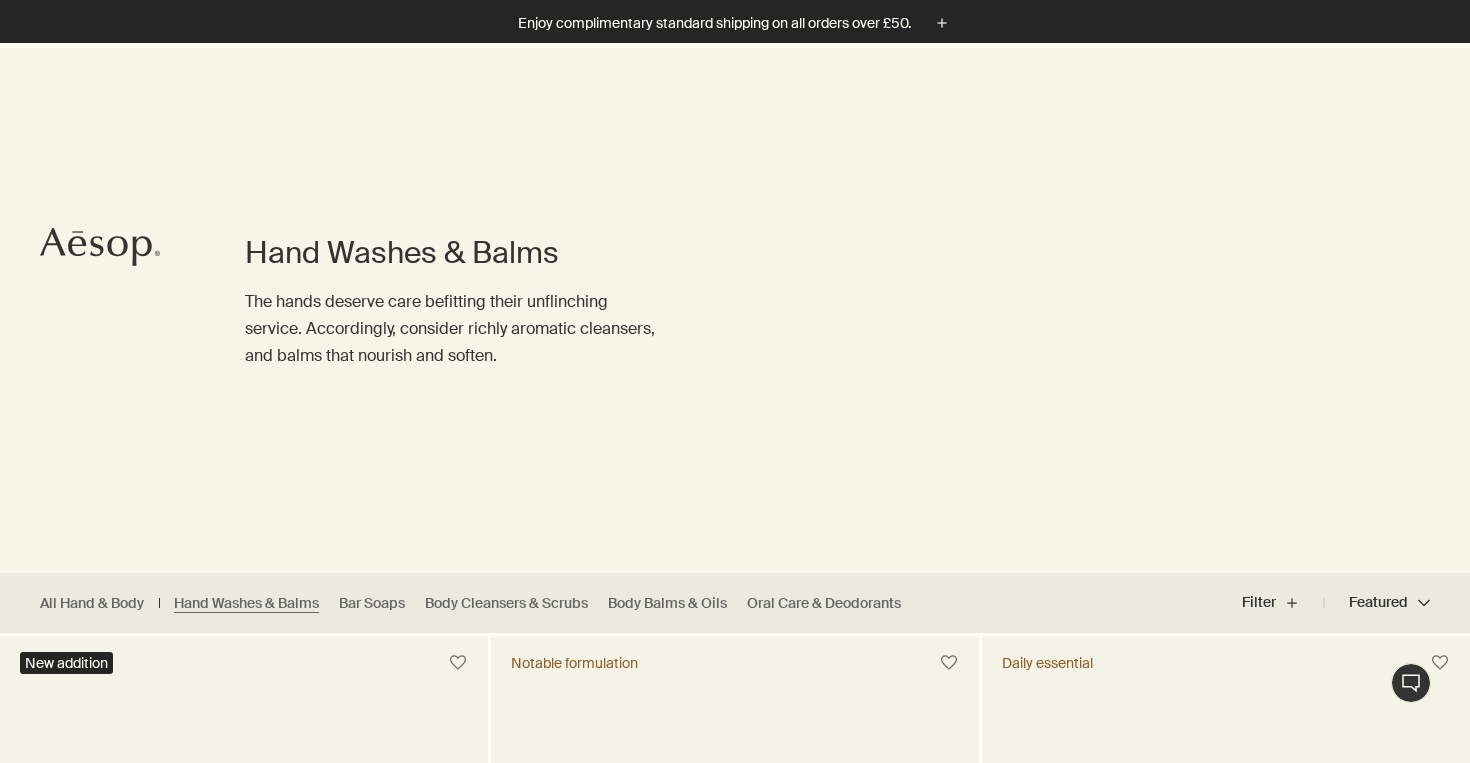 scroll, scrollTop: 330, scrollLeft: 0, axis: vertical 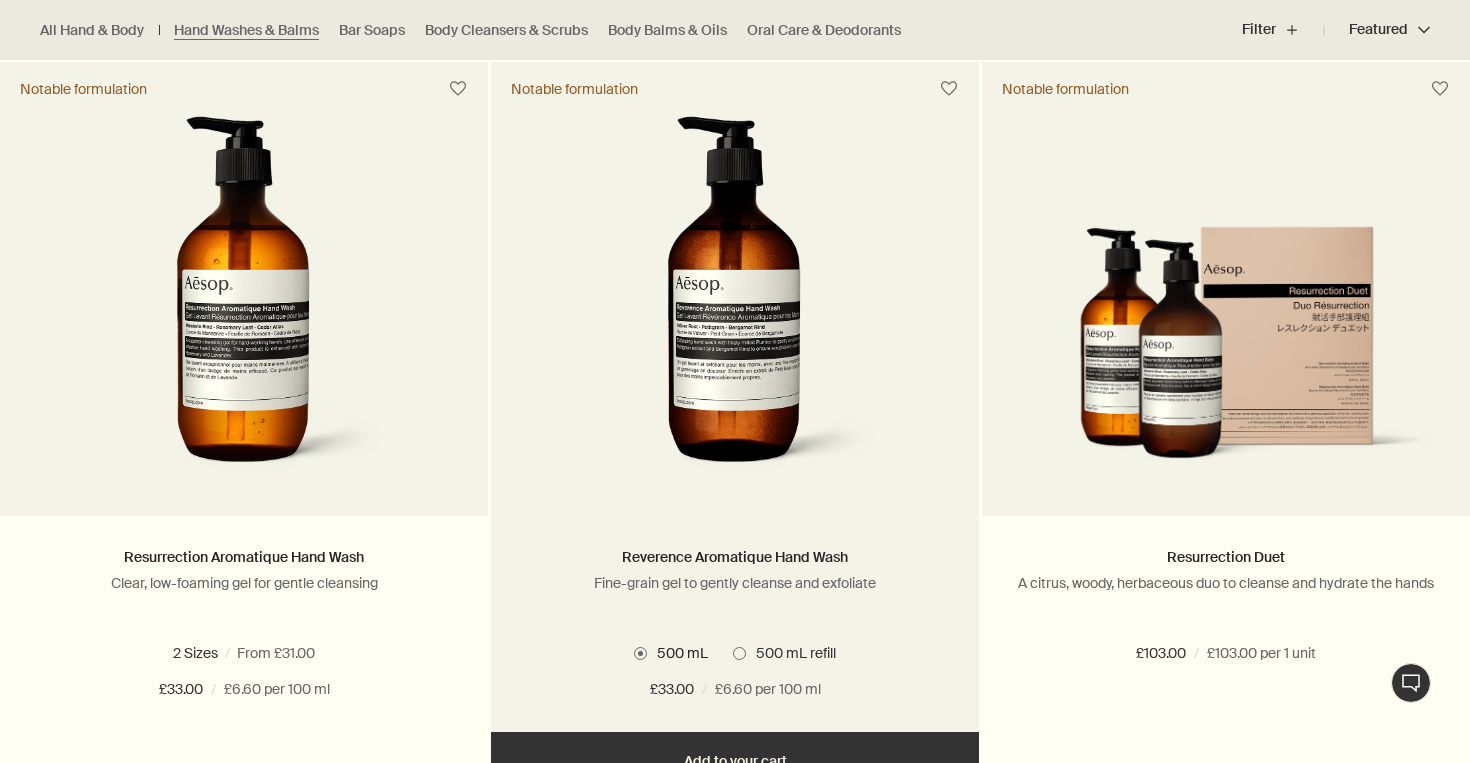click at bounding box center (735, 301) 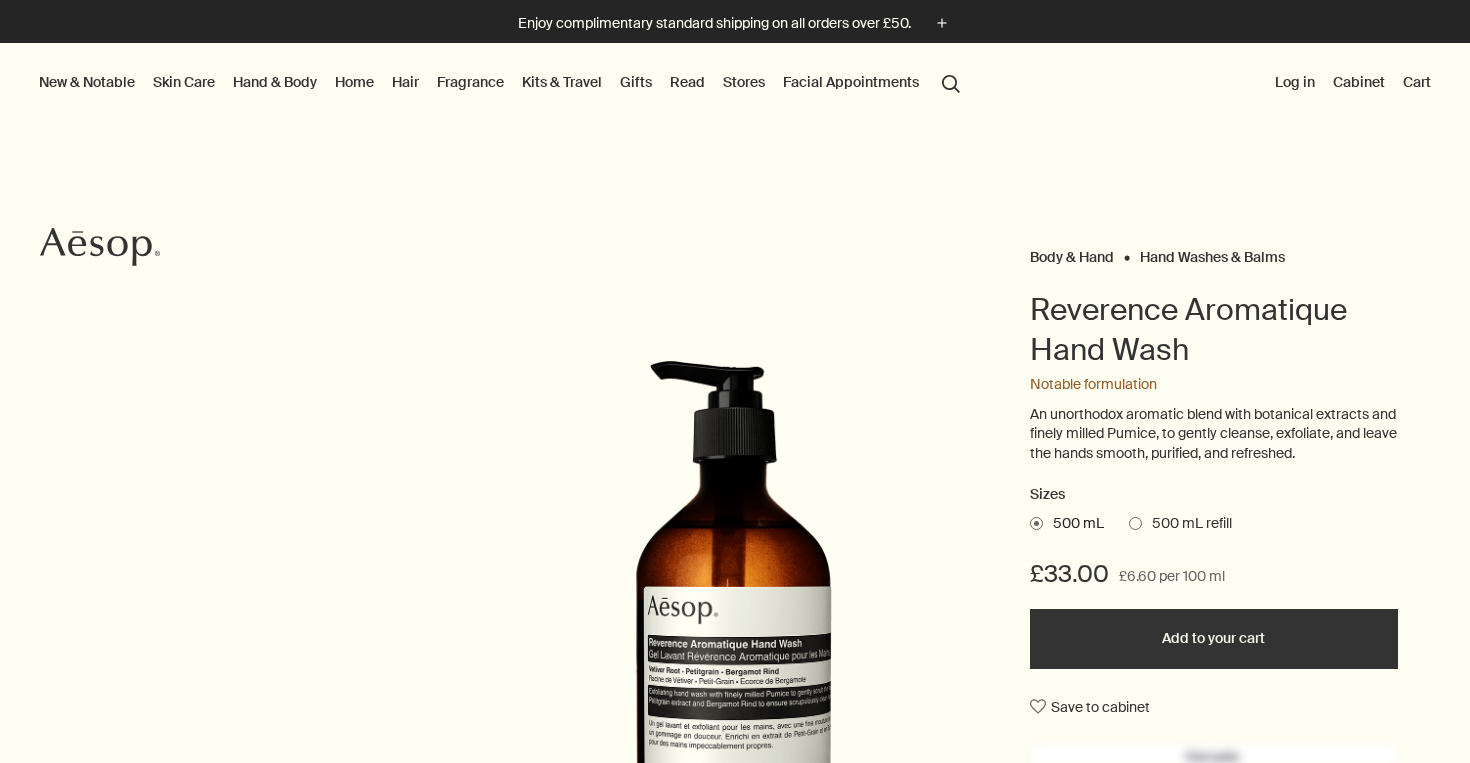 scroll, scrollTop: 0, scrollLeft: 0, axis: both 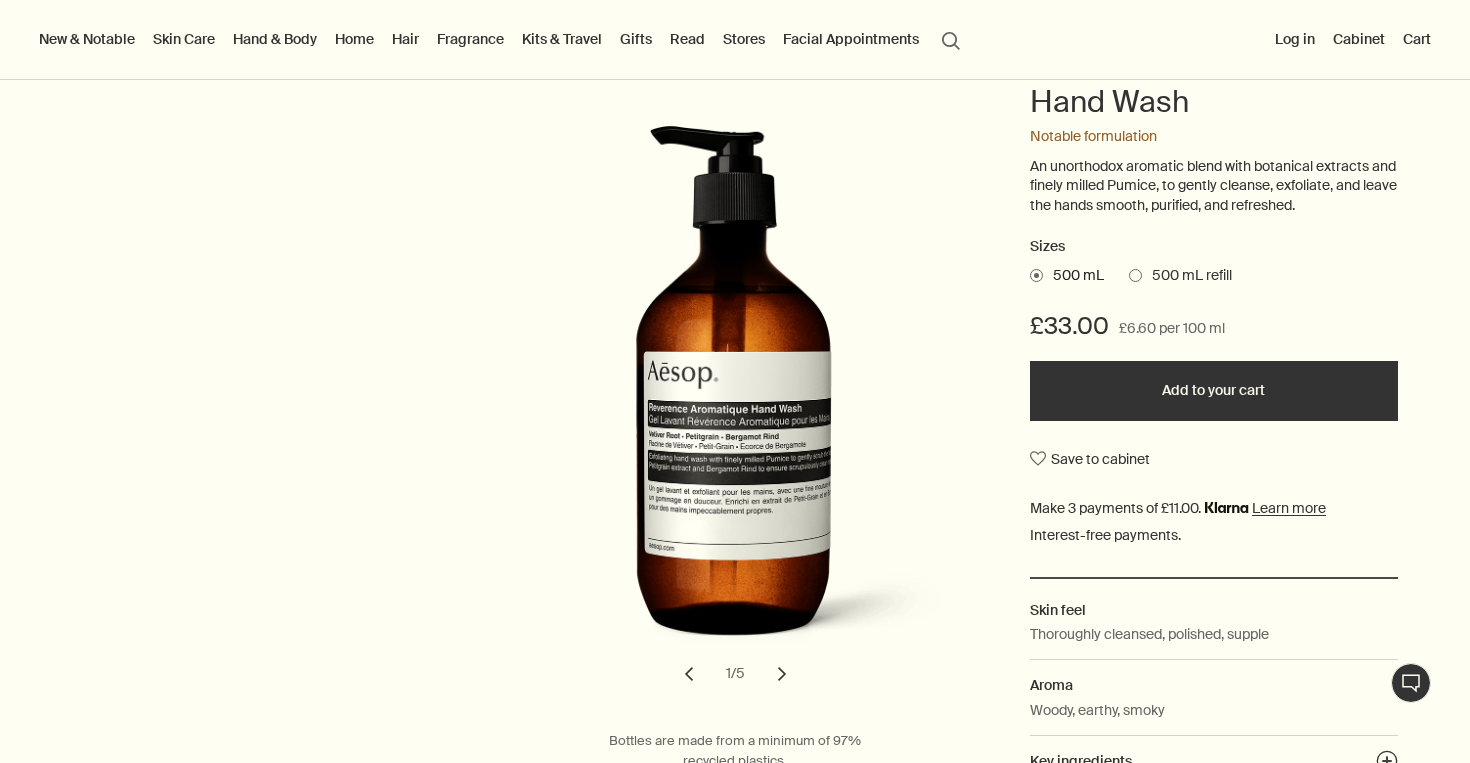 click on "chevron" at bounding box center [782, 674] 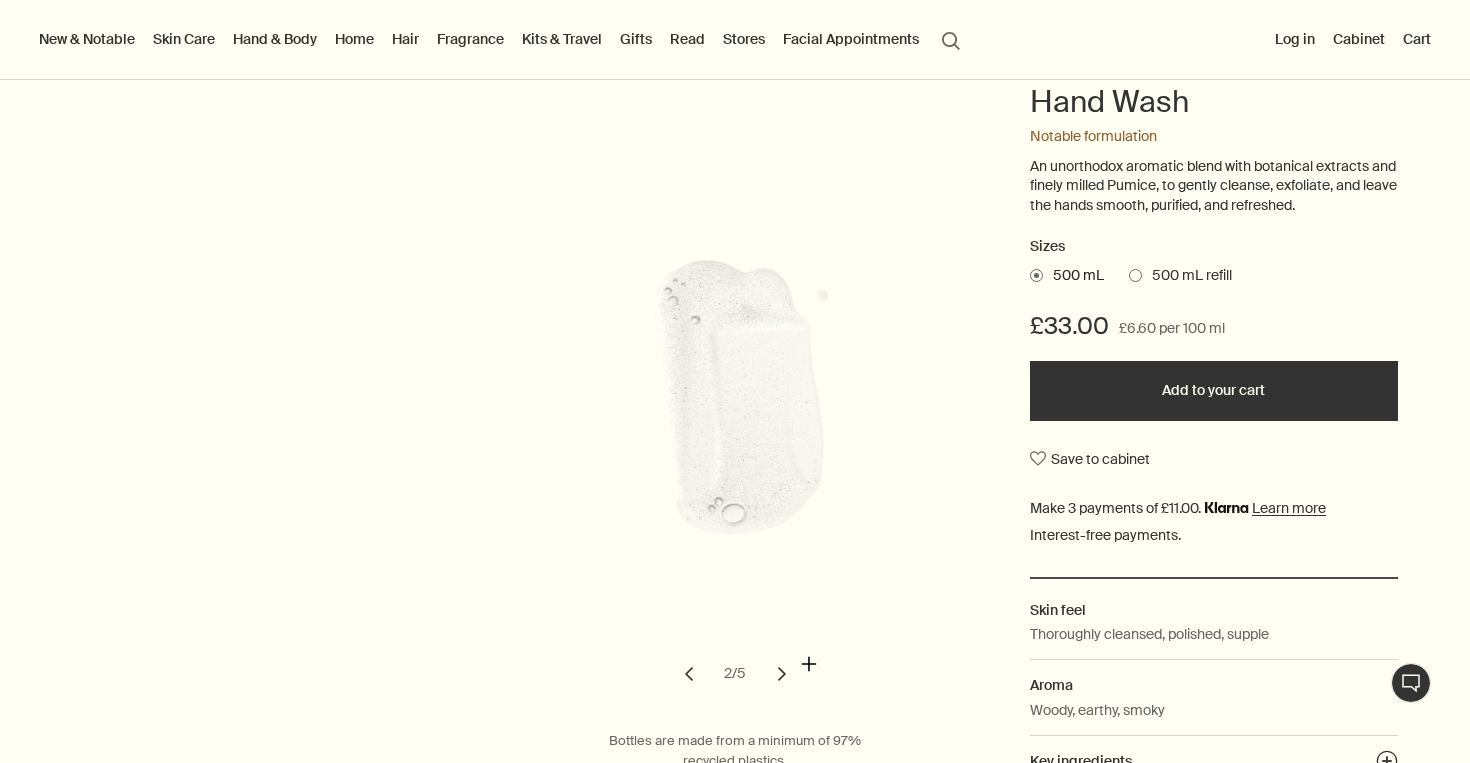 click at bounding box center [759, 397] 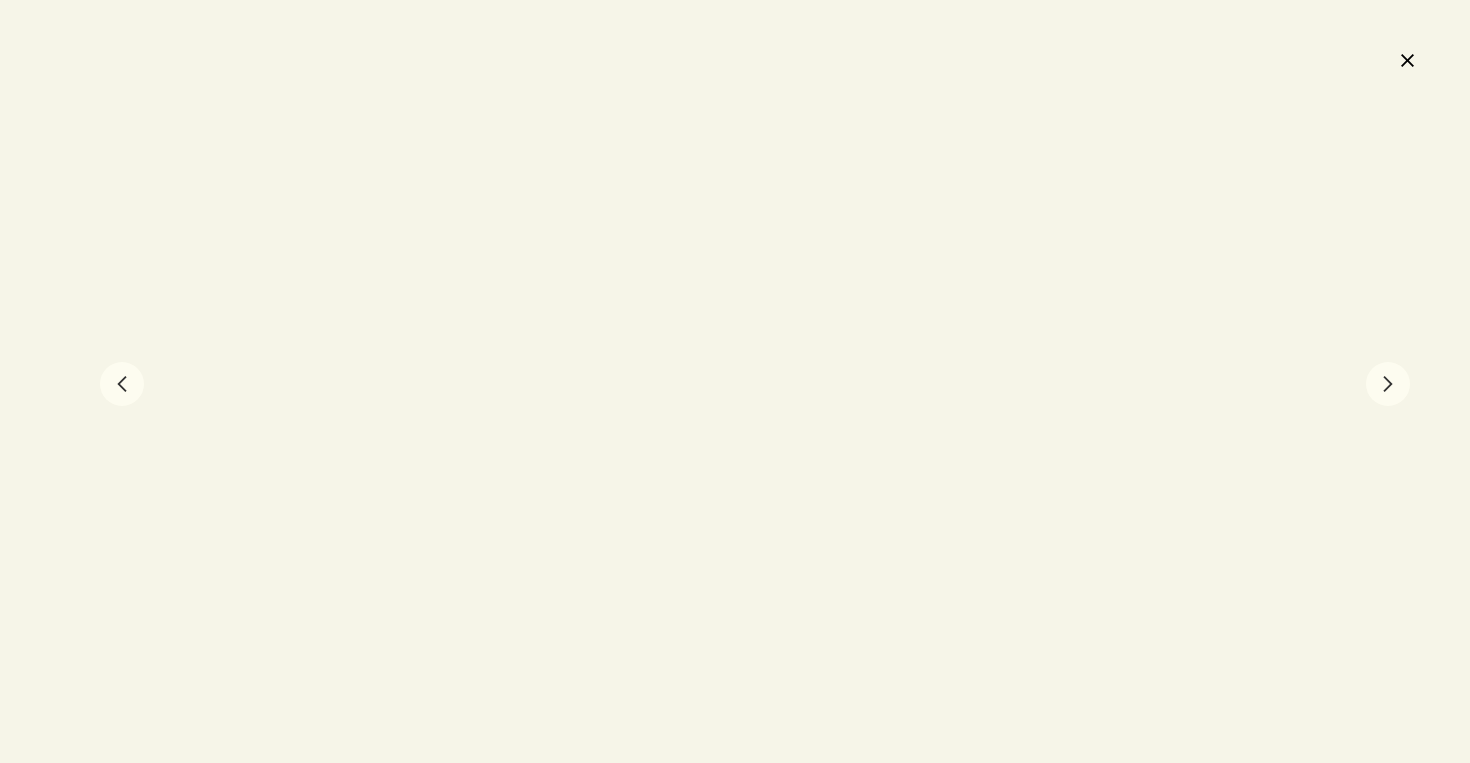 click on "close" at bounding box center (1407, 60) 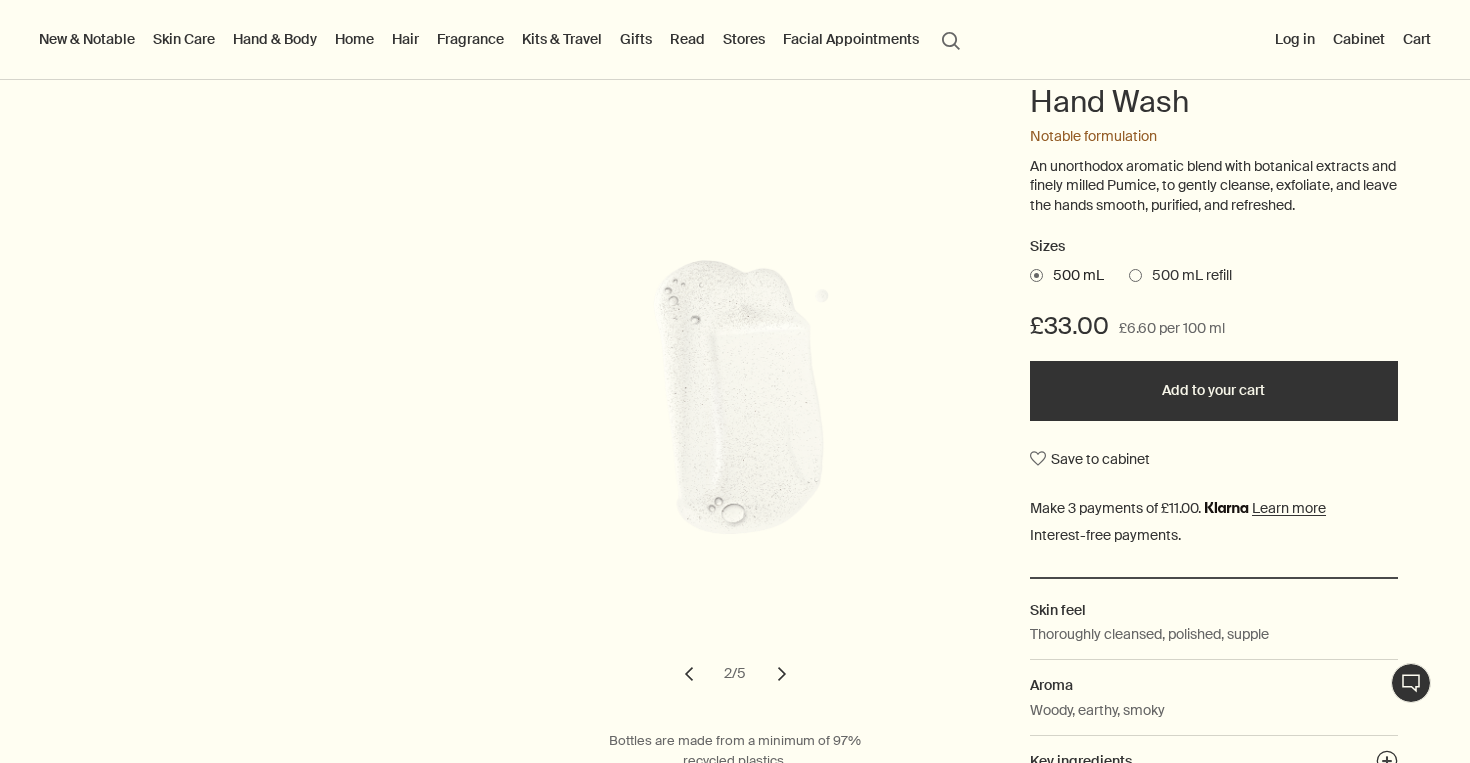 click on "chevron" at bounding box center [782, 674] 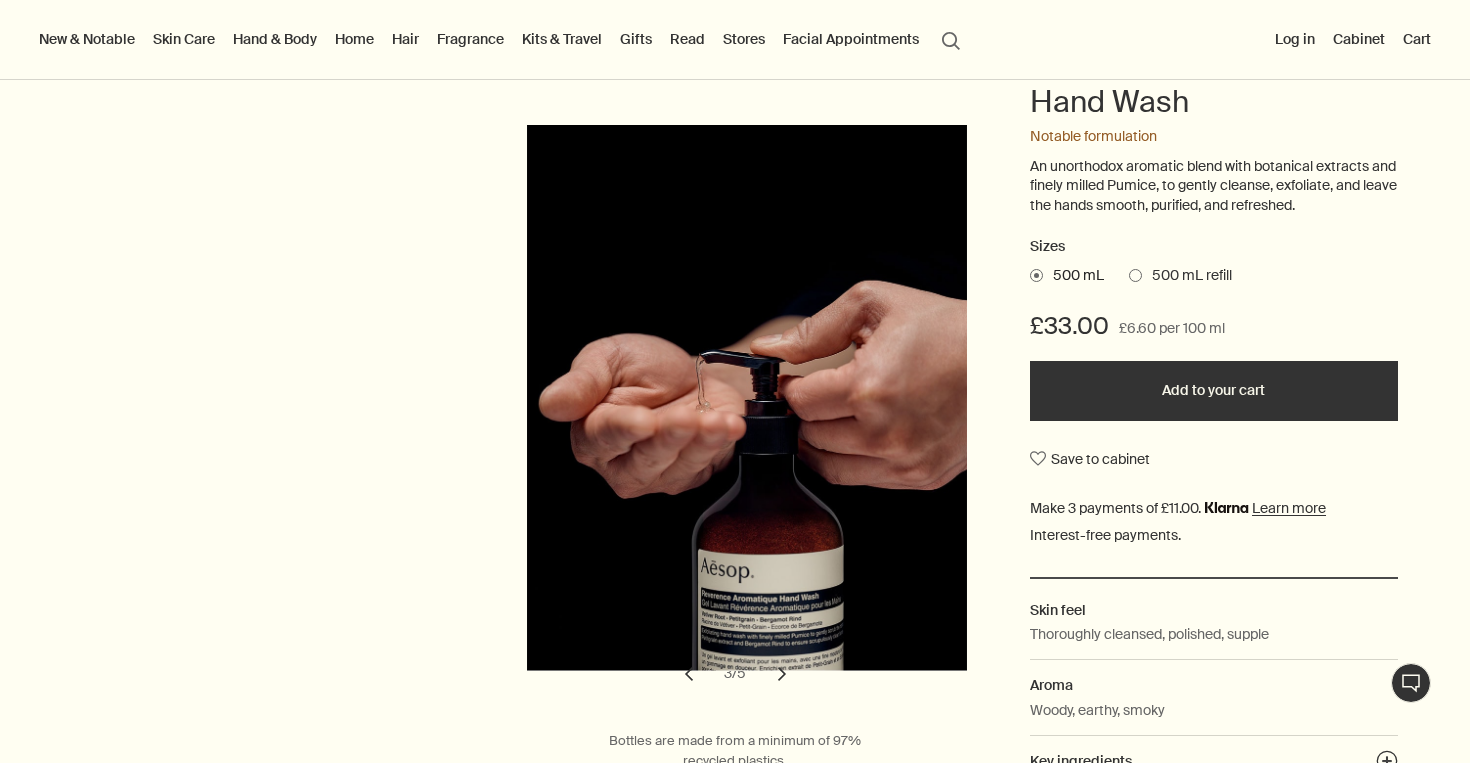 click on "chevron" at bounding box center (782, 674) 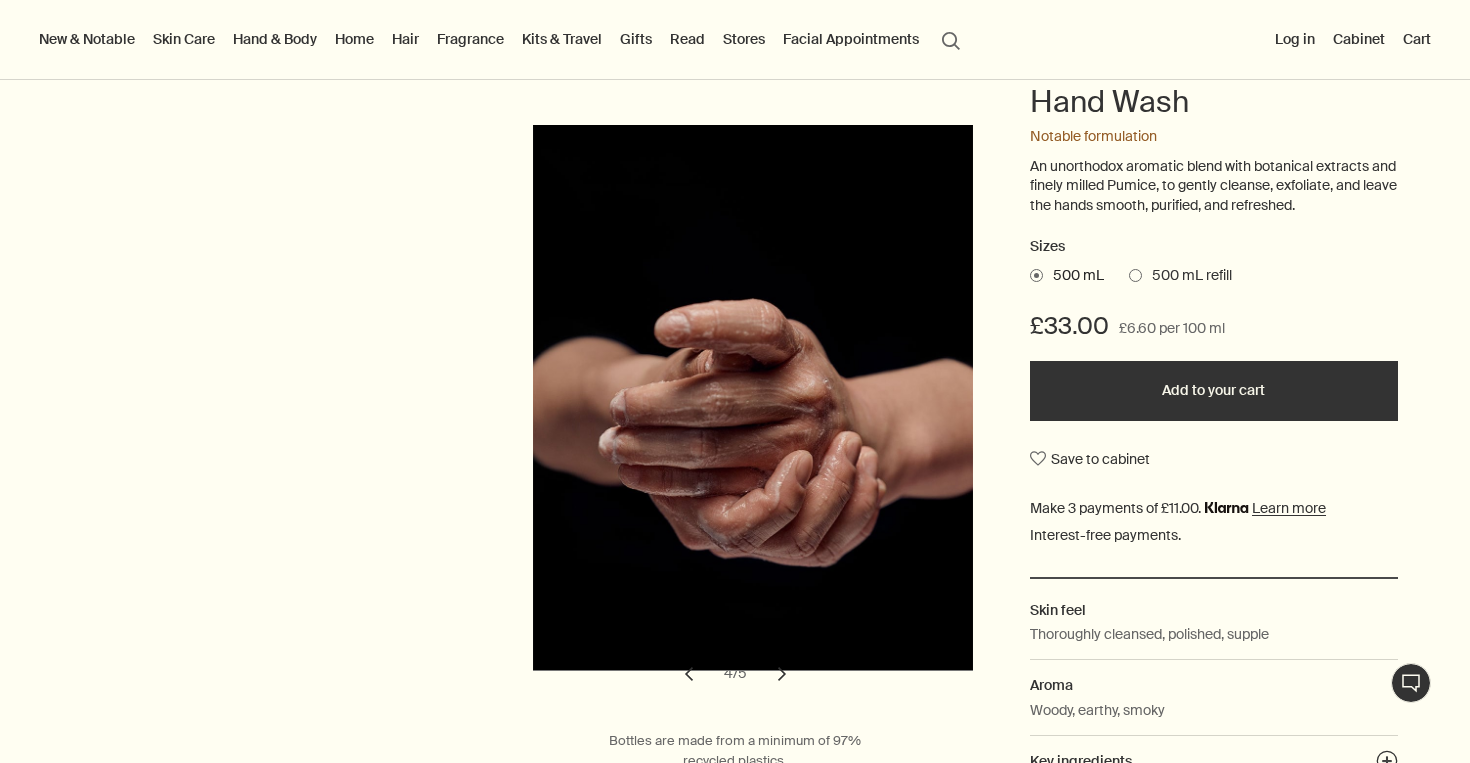 click on "chevron" at bounding box center (689, 674) 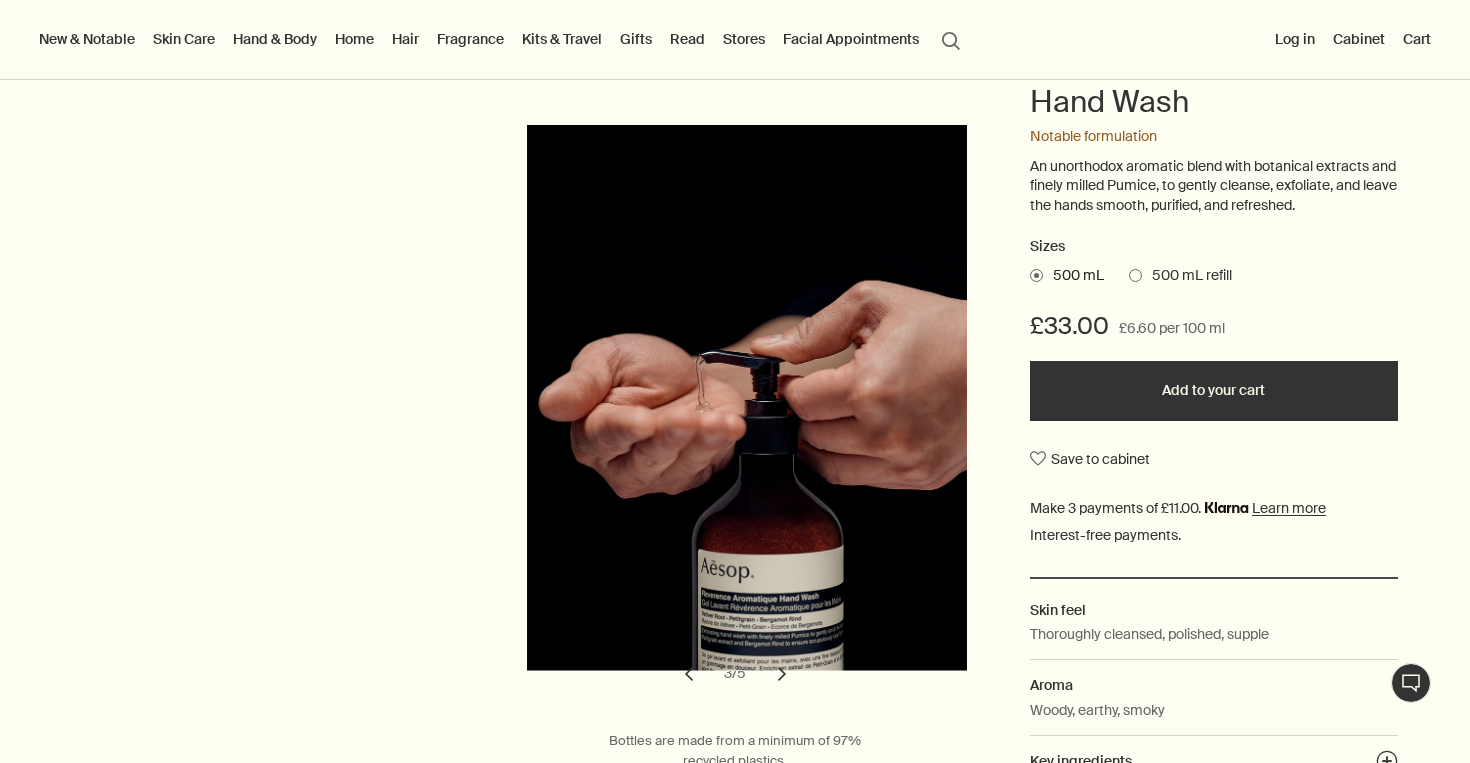 click on "Add to your cart" at bounding box center (1214, 391) 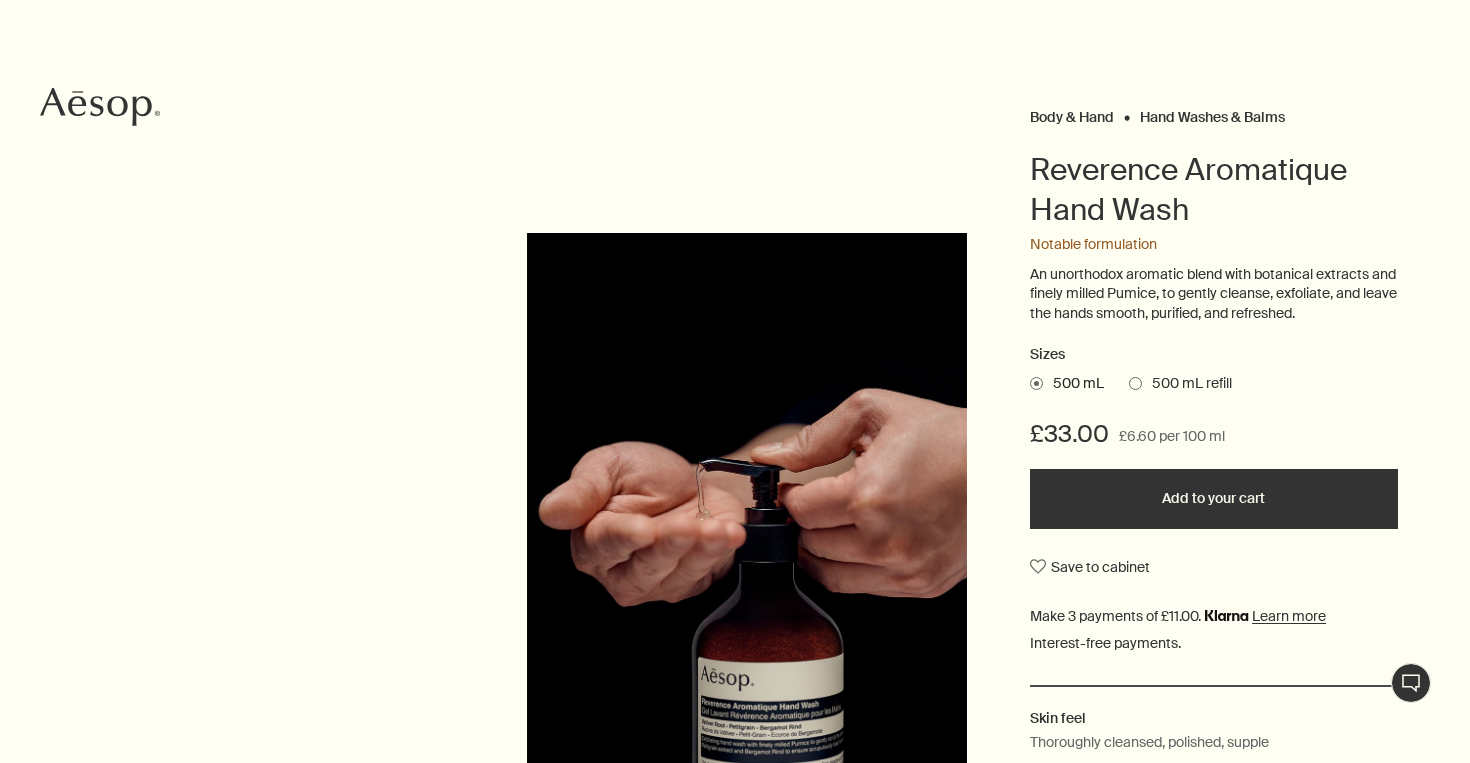 scroll, scrollTop: 0, scrollLeft: 0, axis: both 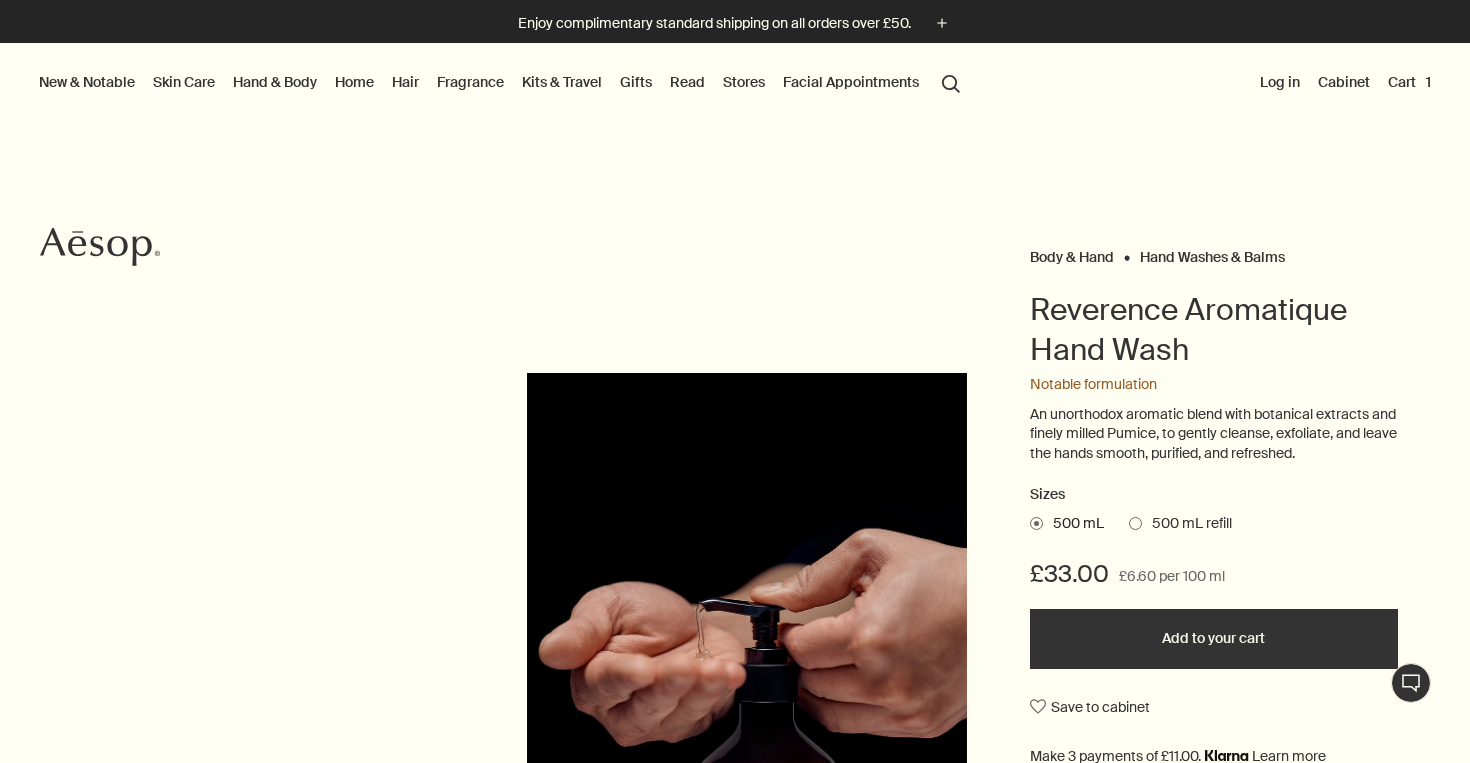 click on "Kits & Travel" at bounding box center (562, 82) 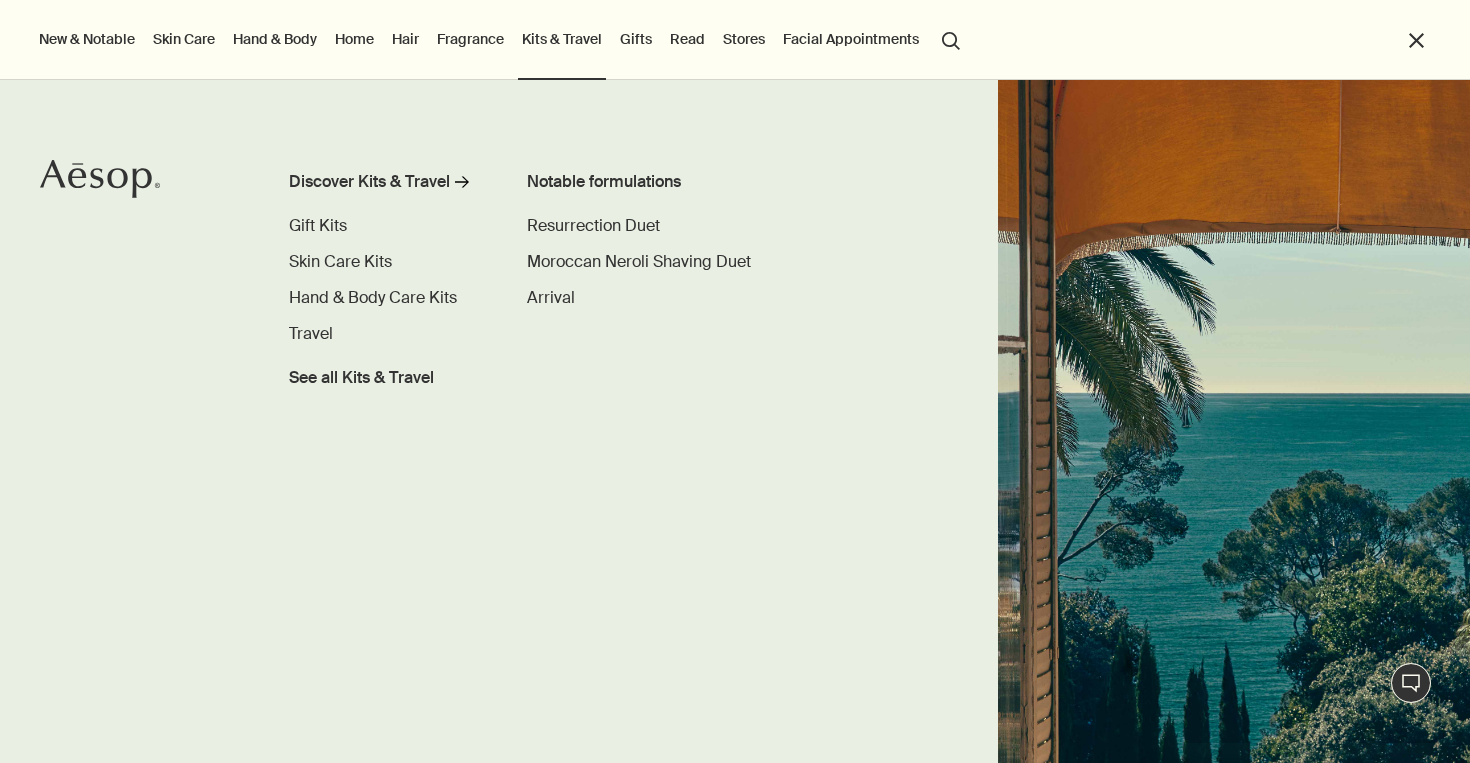 scroll, scrollTop: 0, scrollLeft: 0, axis: both 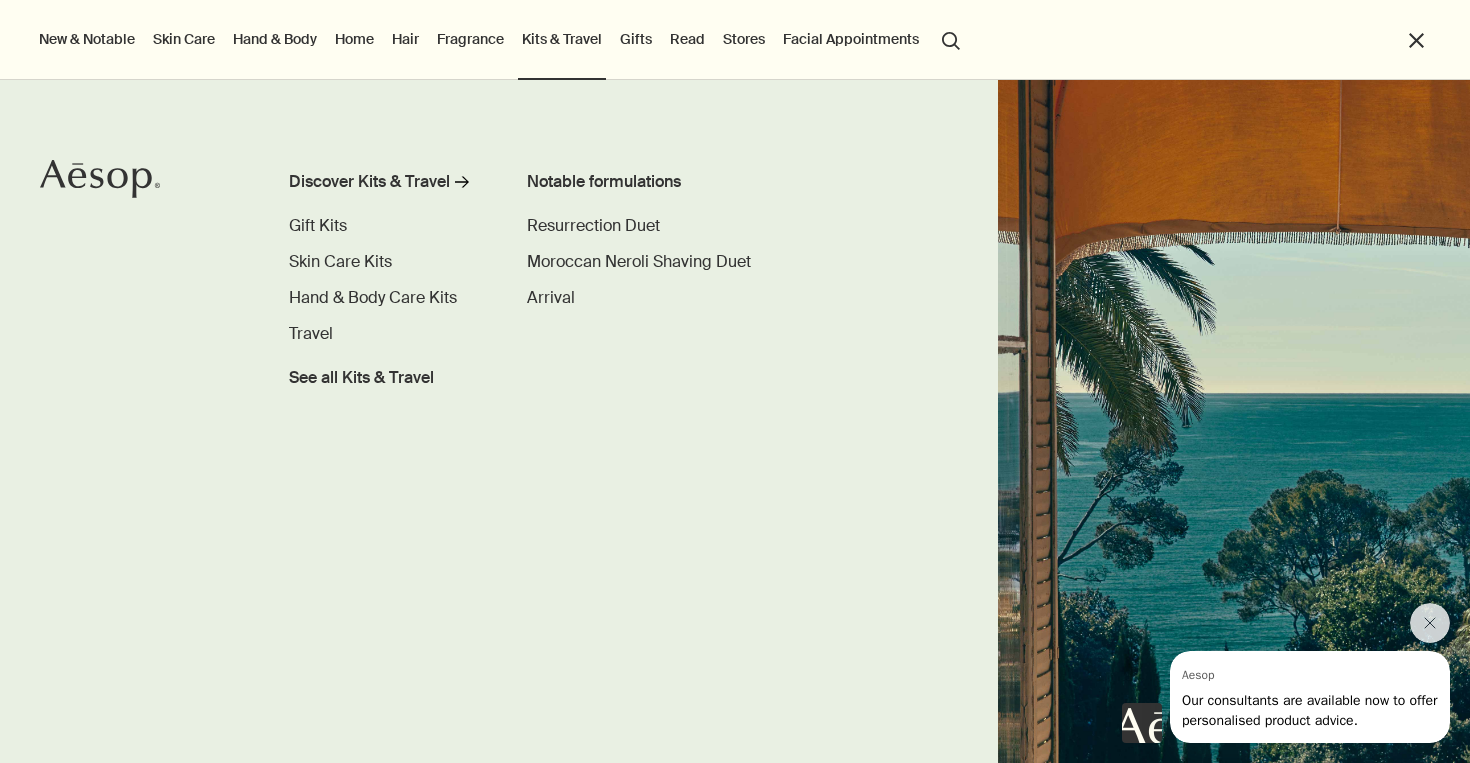 click on "Discover Kits & Travel   rightArrow Gift Kits Skin Care Kits Hand & Body Care Kits Travel See all Kits & Travel" at bounding box center [385, 280] 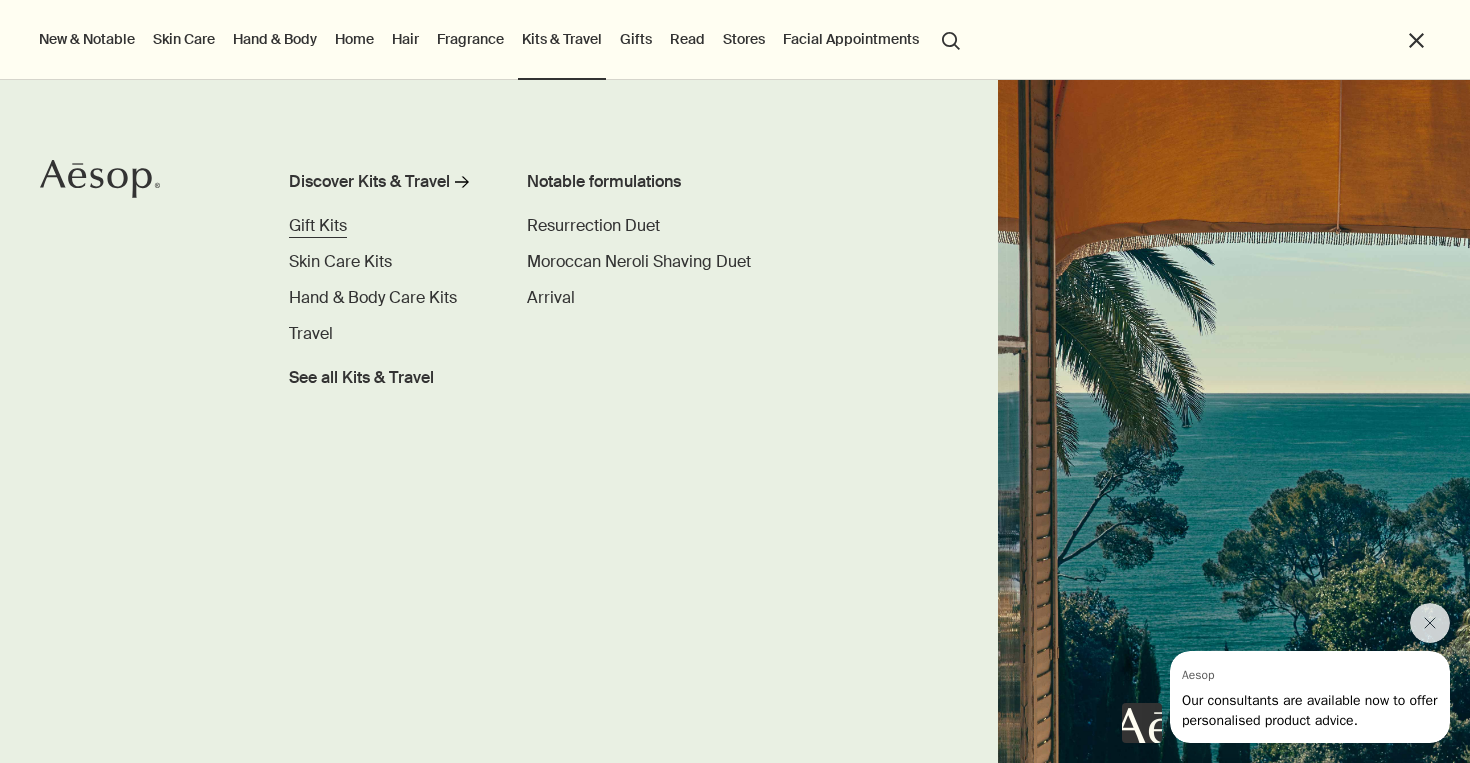 click on "Gift Kits" at bounding box center (318, 225) 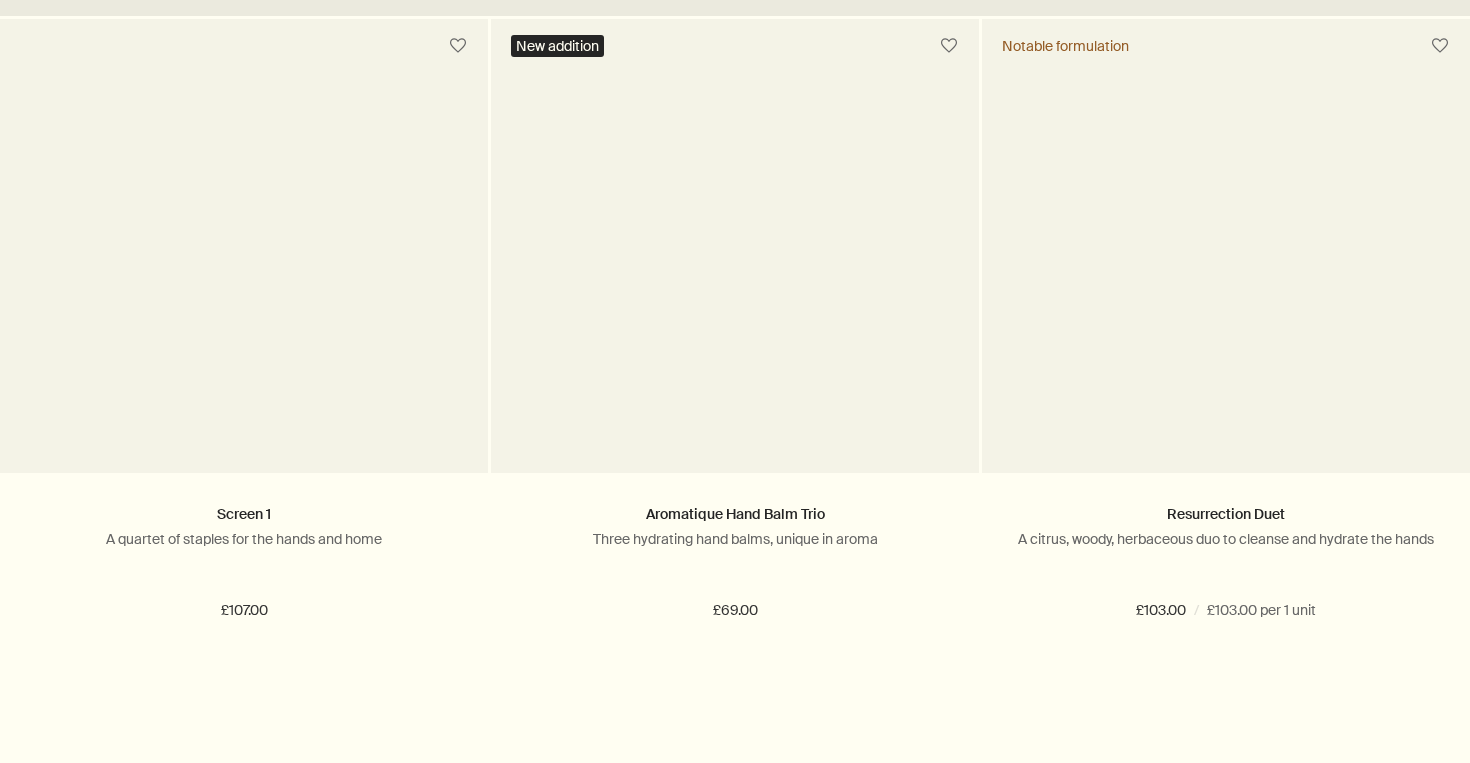scroll, scrollTop: 0, scrollLeft: 0, axis: both 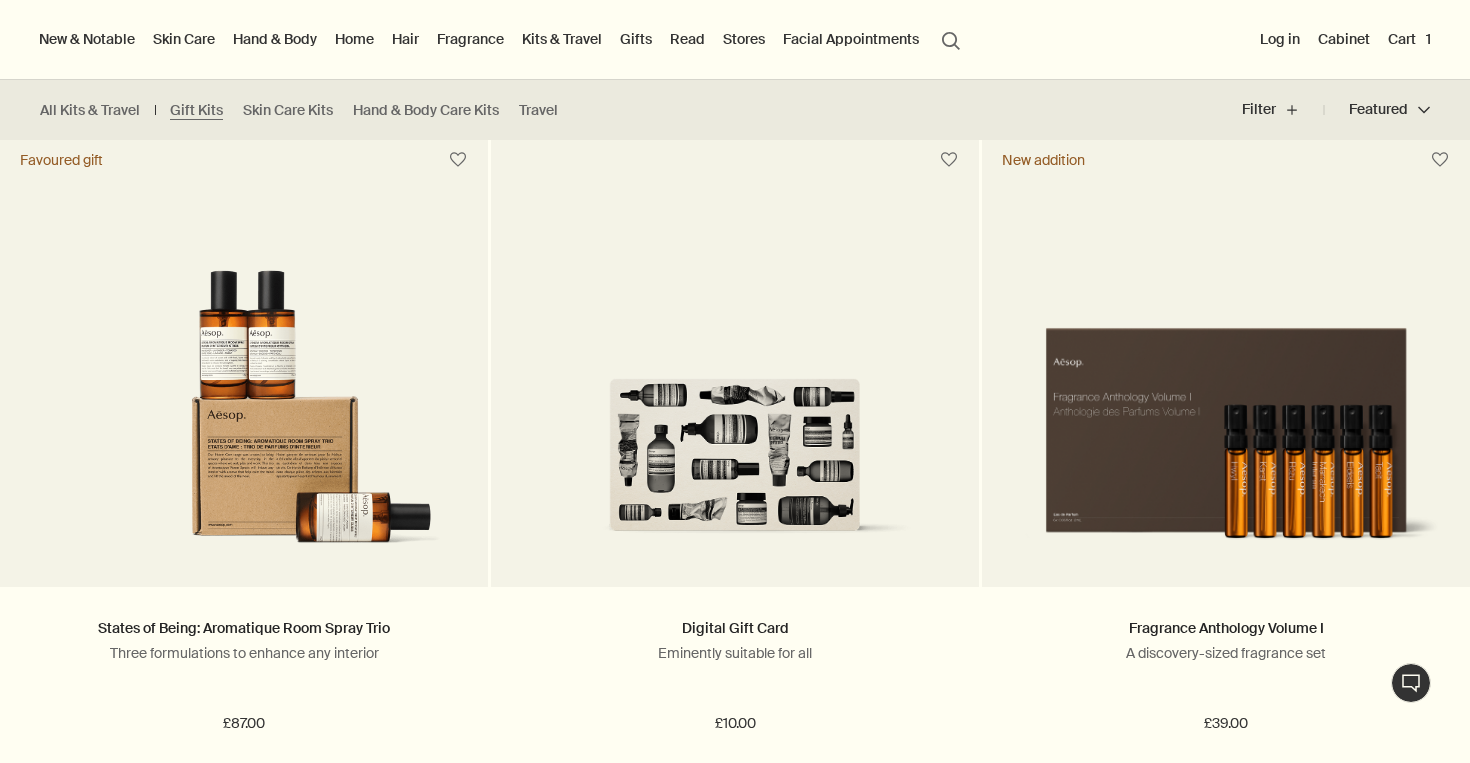 click on "Cart 1" at bounding box center (1409, 39) 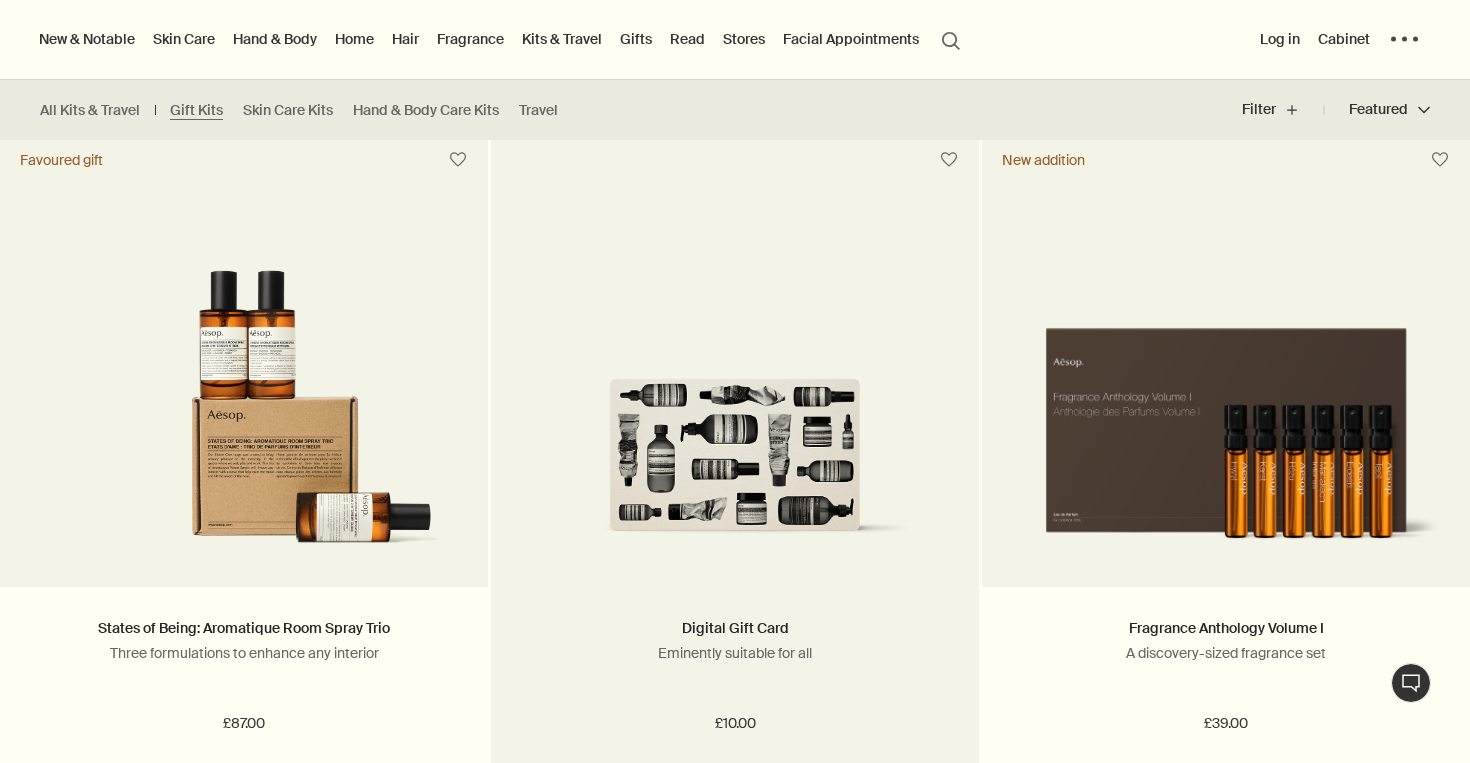 scroll, scrollTop: 0, scrollLeft: 0, axis: both 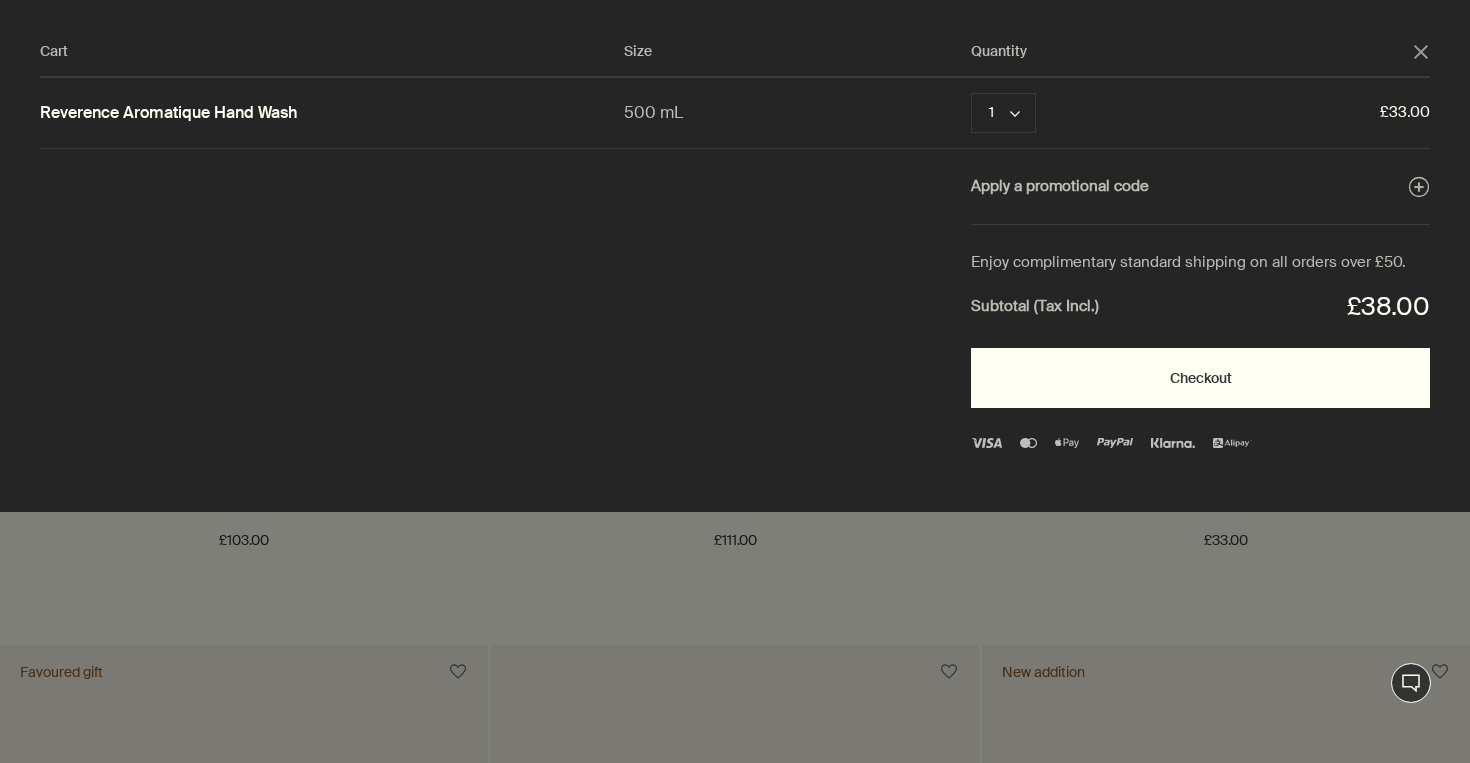 click on "Checkout" at bounding box center [1200, 378] 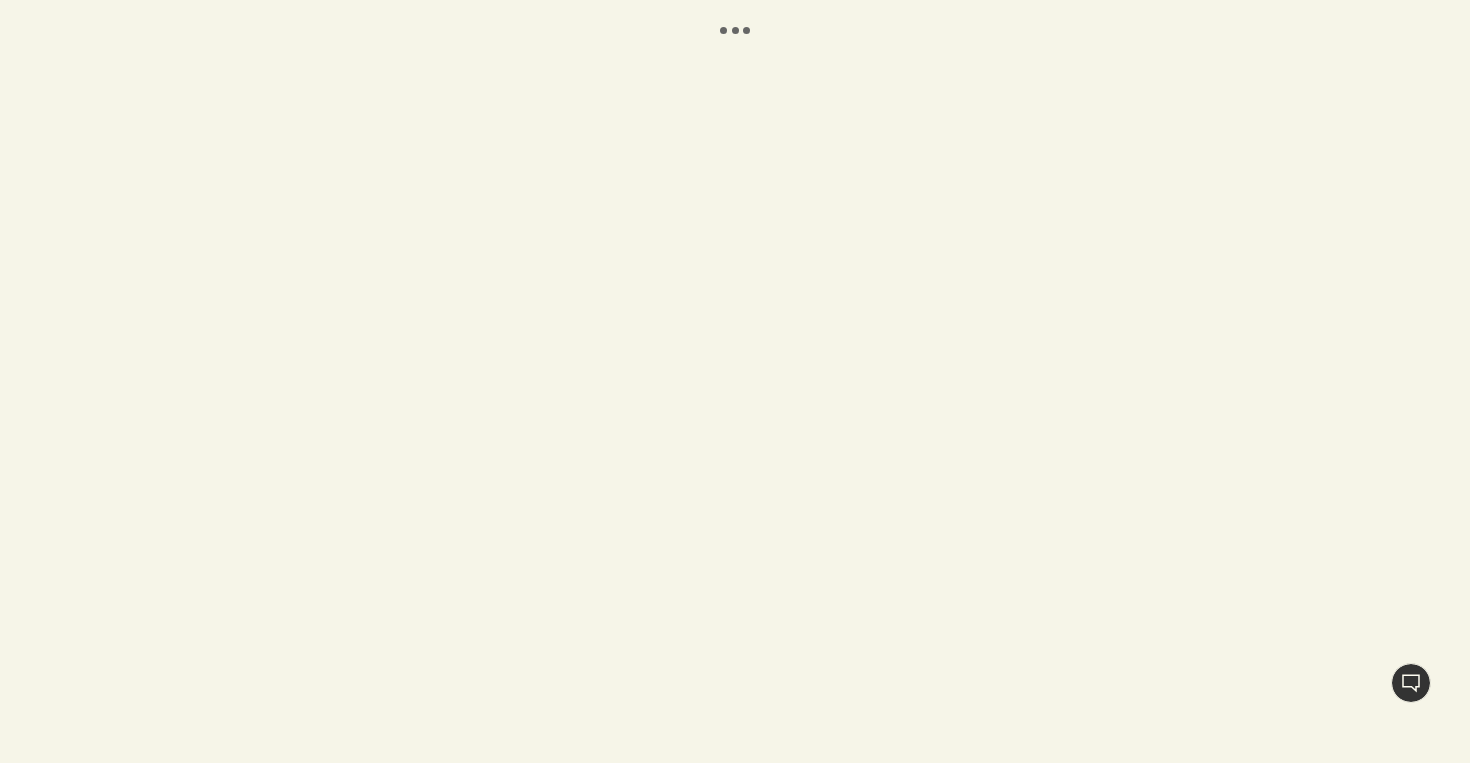 scroll, scrollTop: 0, scrollLeft: 0, axis: both 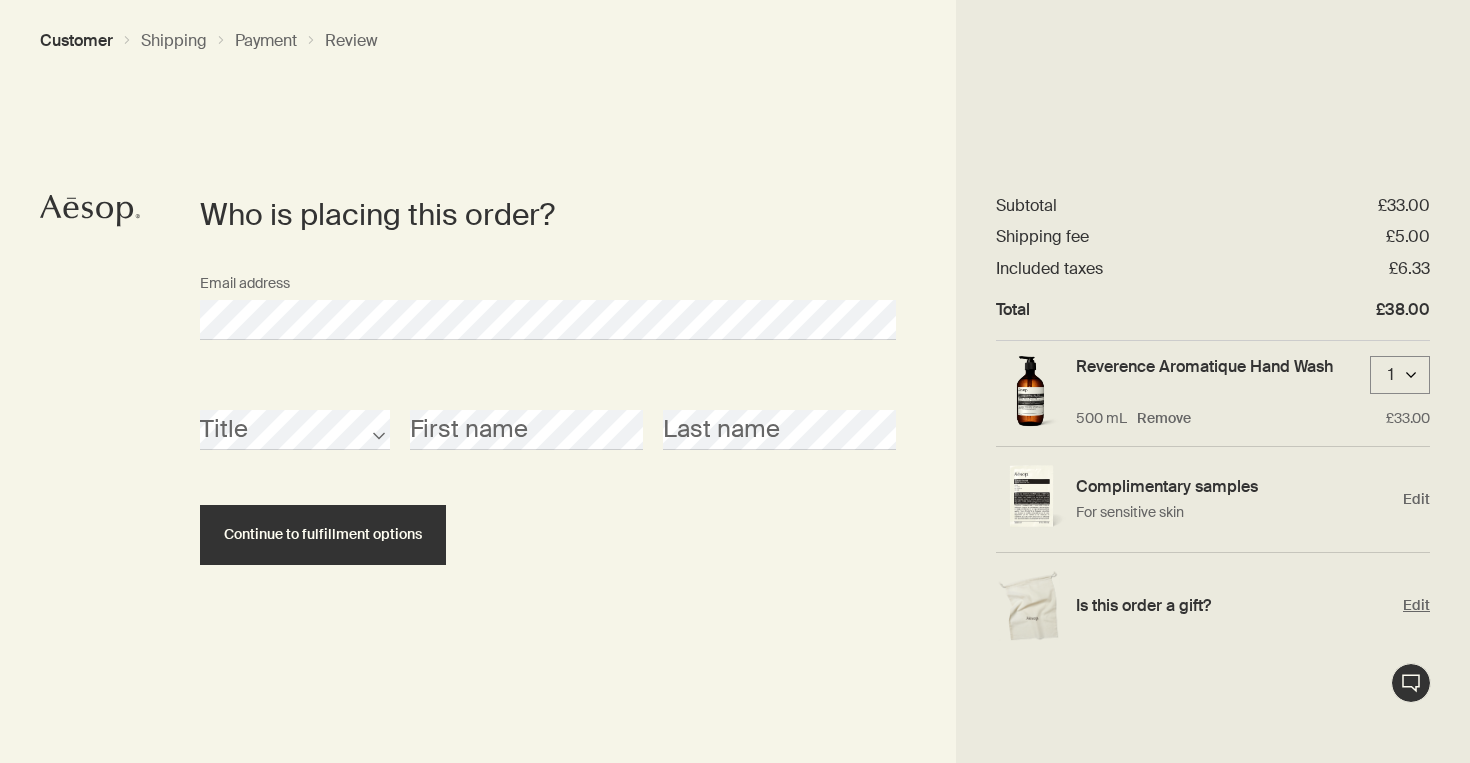 click on "Is this order a gift?" at bounding box center [1235, 605] 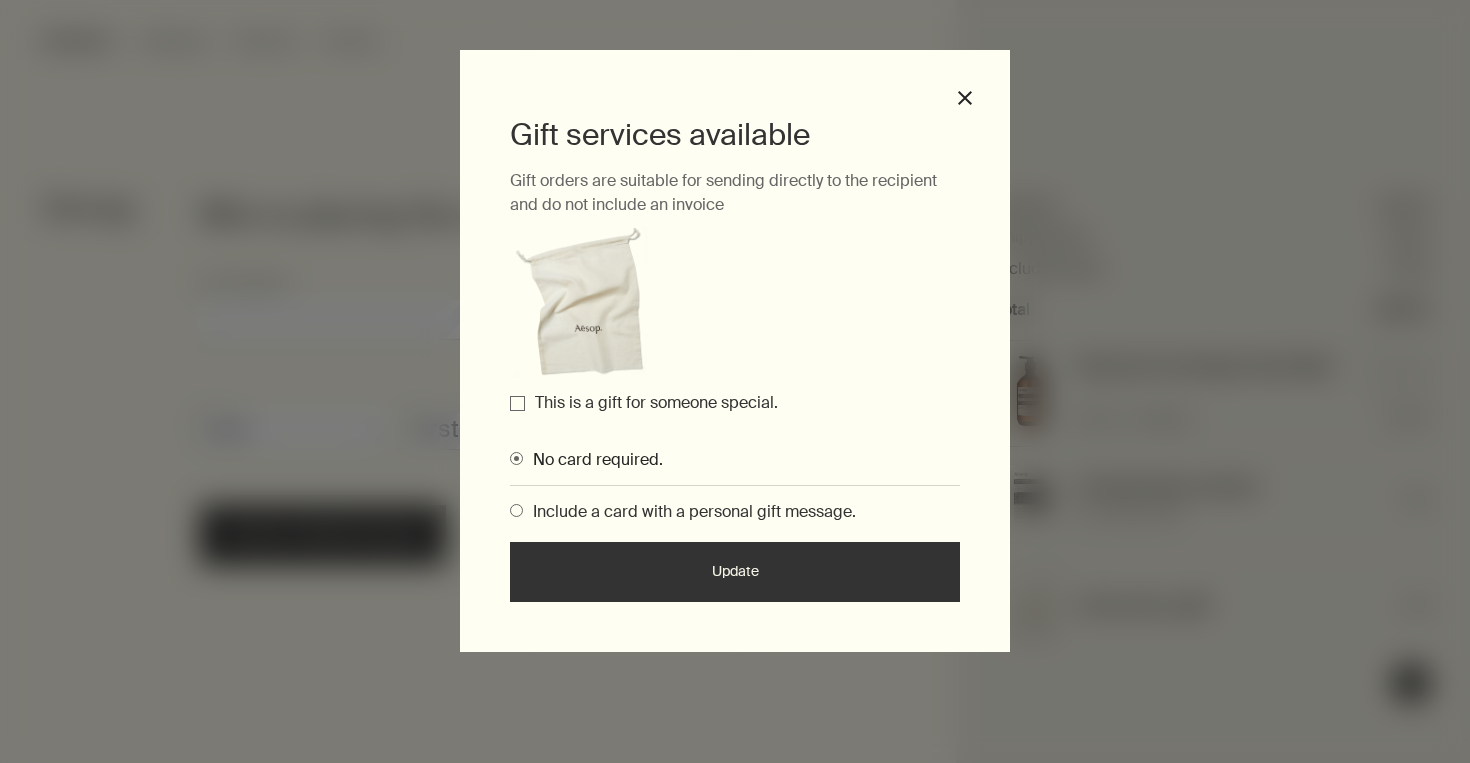click on "Gift services available Gift orders are suitable for sending directly to the recipient and do not include an invoice This is a gift for someone special.  No card required. Include a card with a personal gift message. Update" at bounding box center (735, 358) 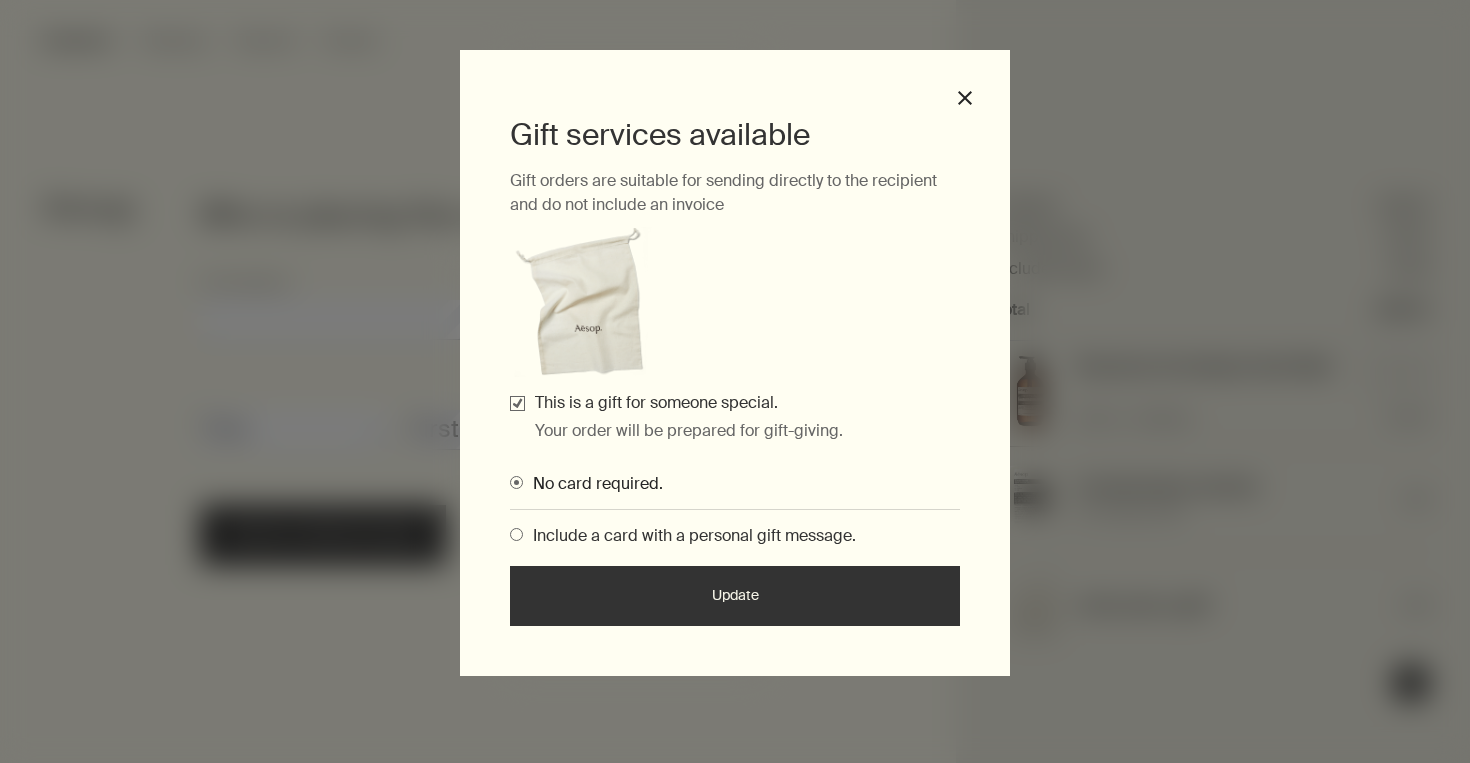 click on "Include a card with a personal gift message." at bounding box center [689, 535] 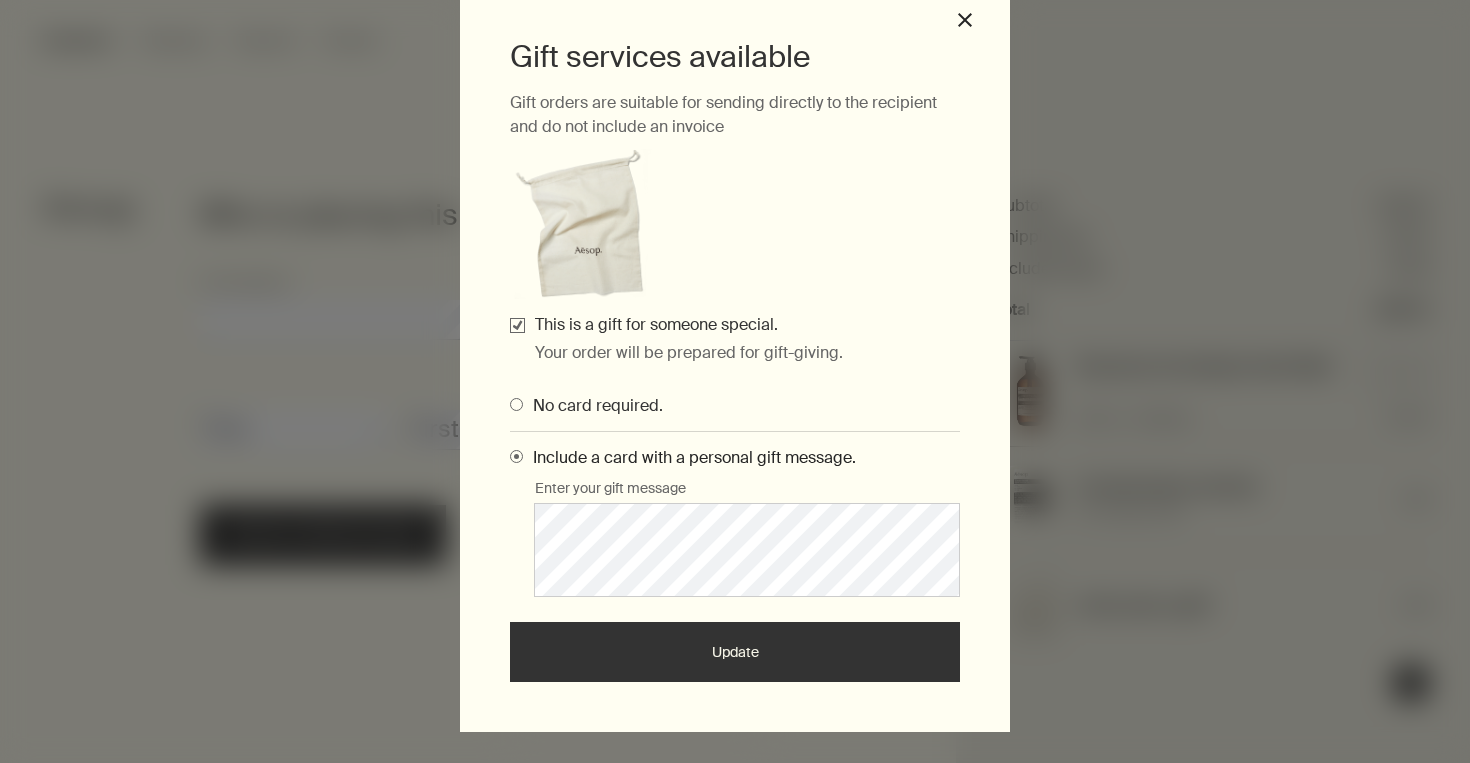scroll, scrollTop: 81, scrollLeft: 0, axis: vertical 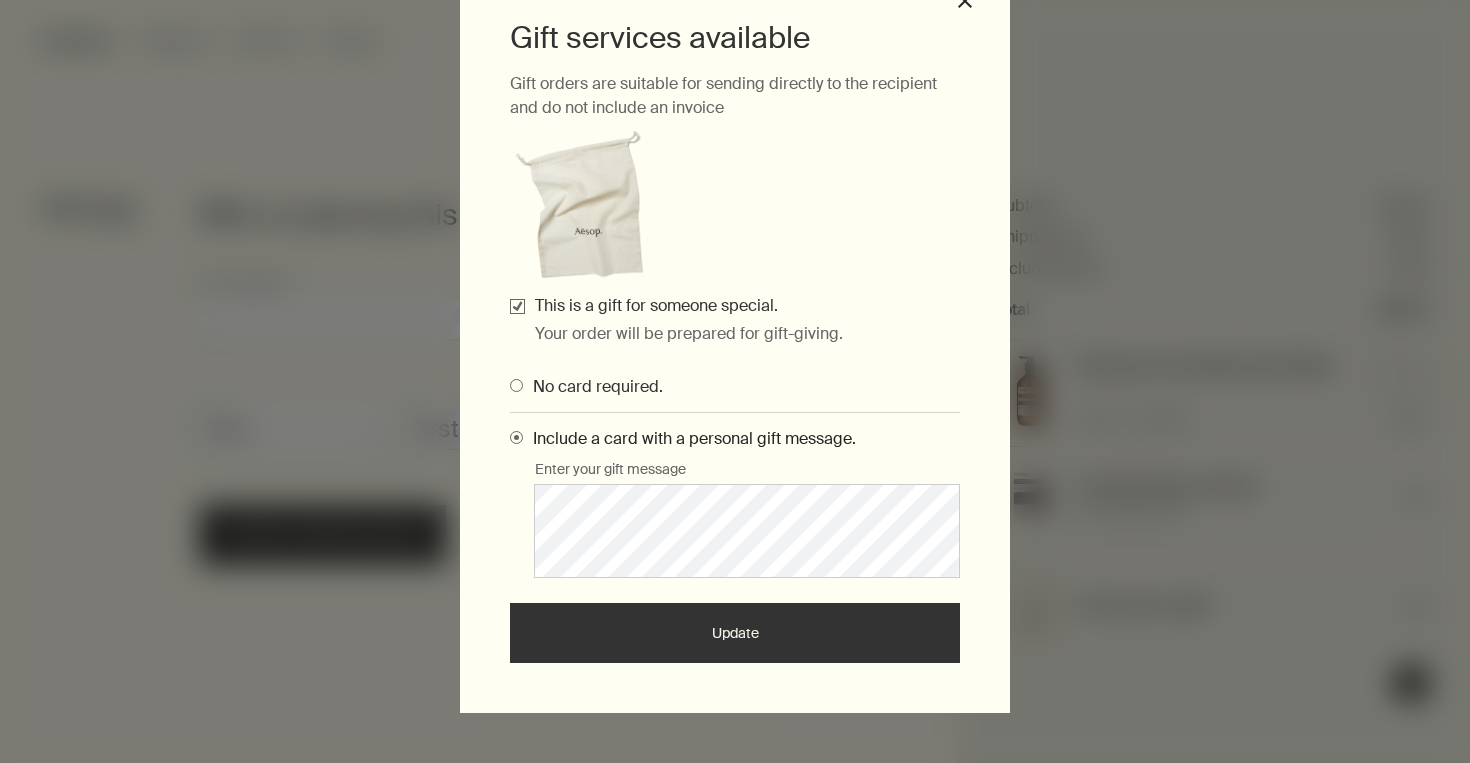 click on "Update" at bounding box center [735, 633] 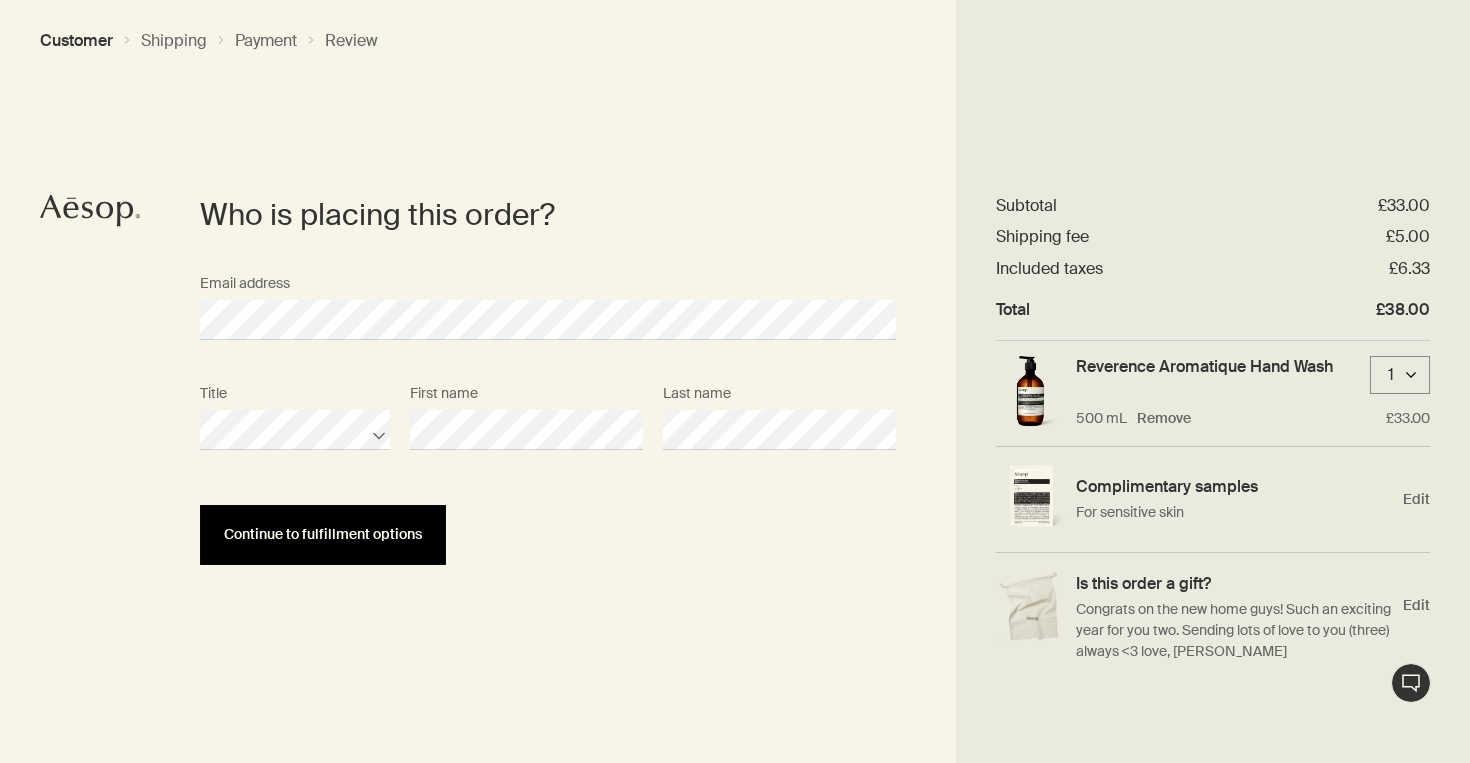 click on "Continue to fulfillment options" at bounding box center [323, 534] 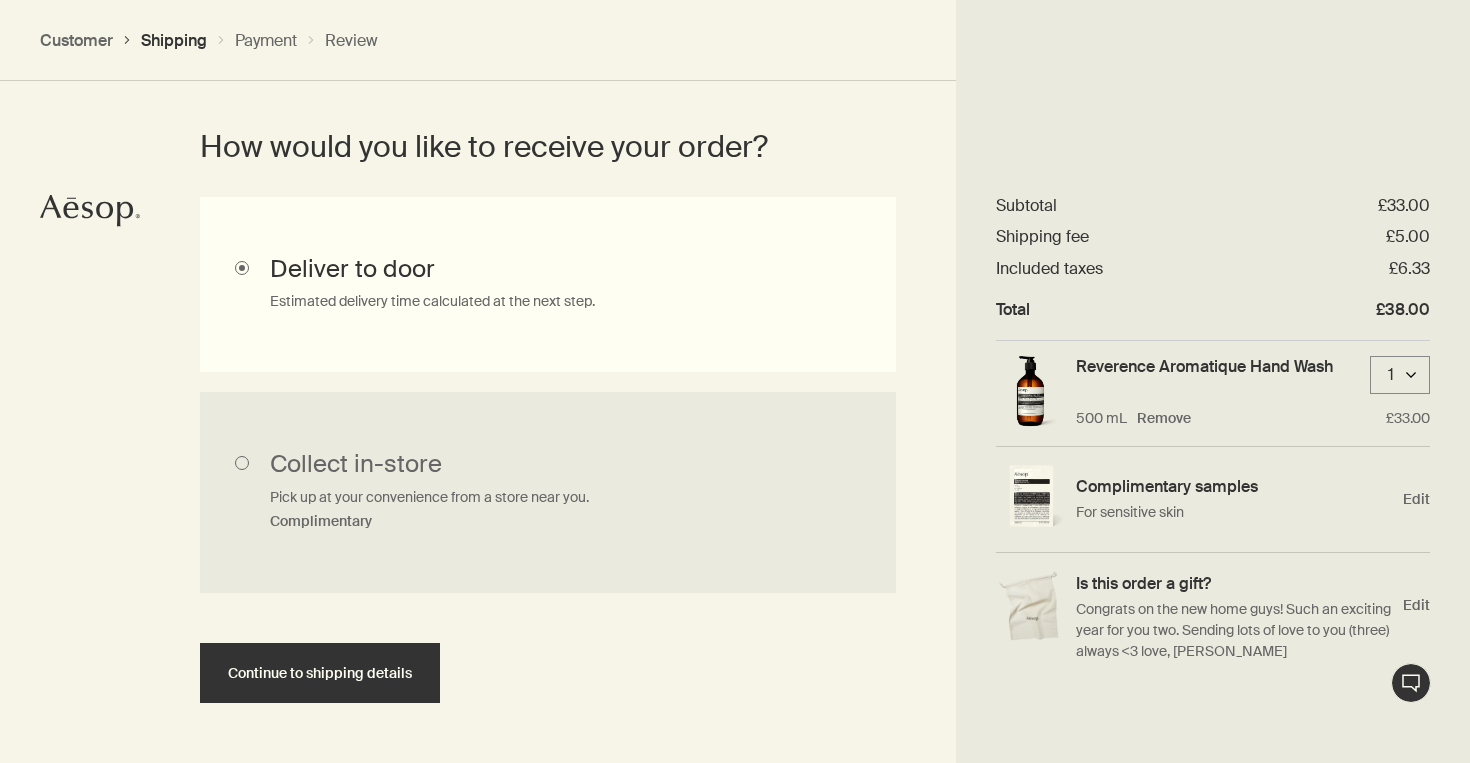 scroll, scrollTop: 555, scrollLeft: 0, axis: vertical 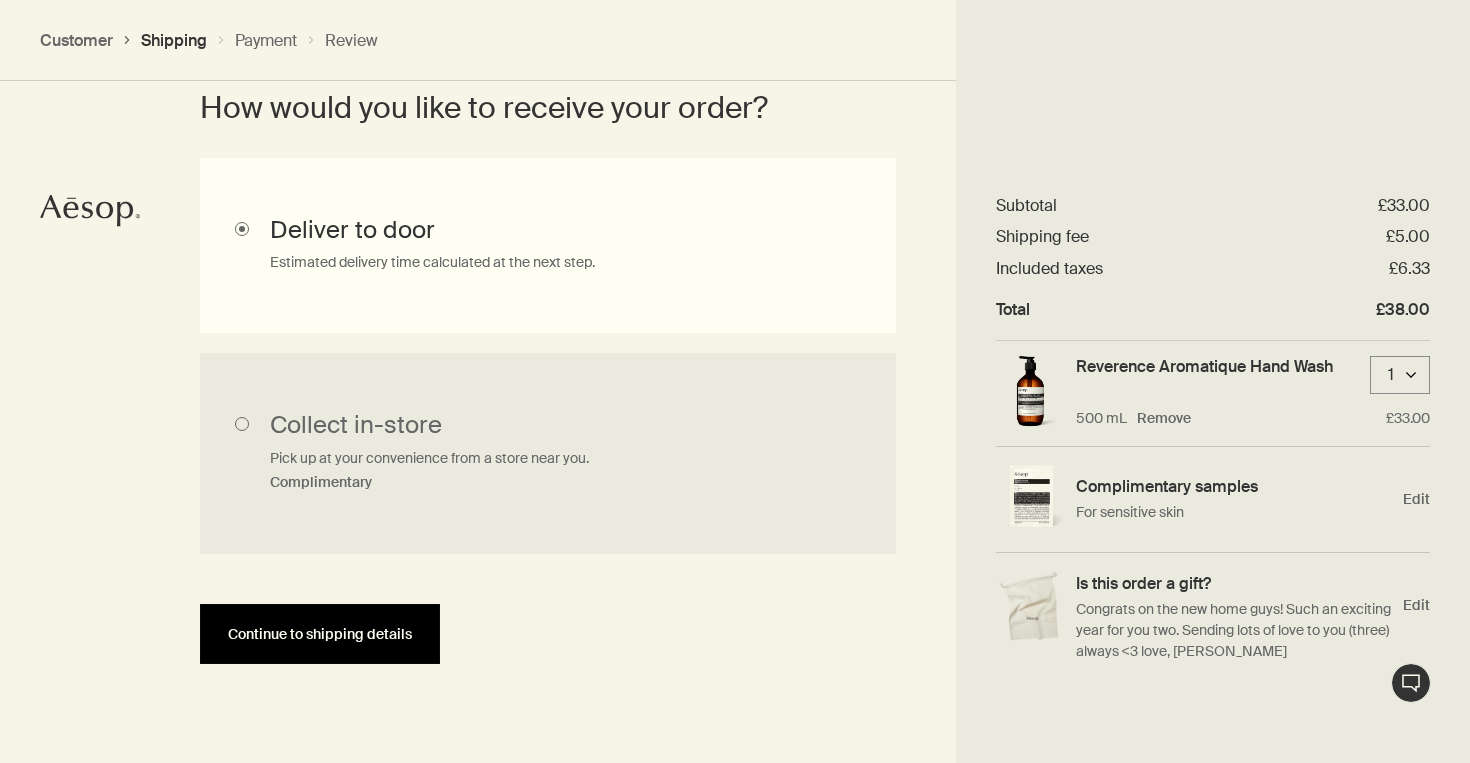 click on "Continue to shipping details" at bounding box center [320, 634] 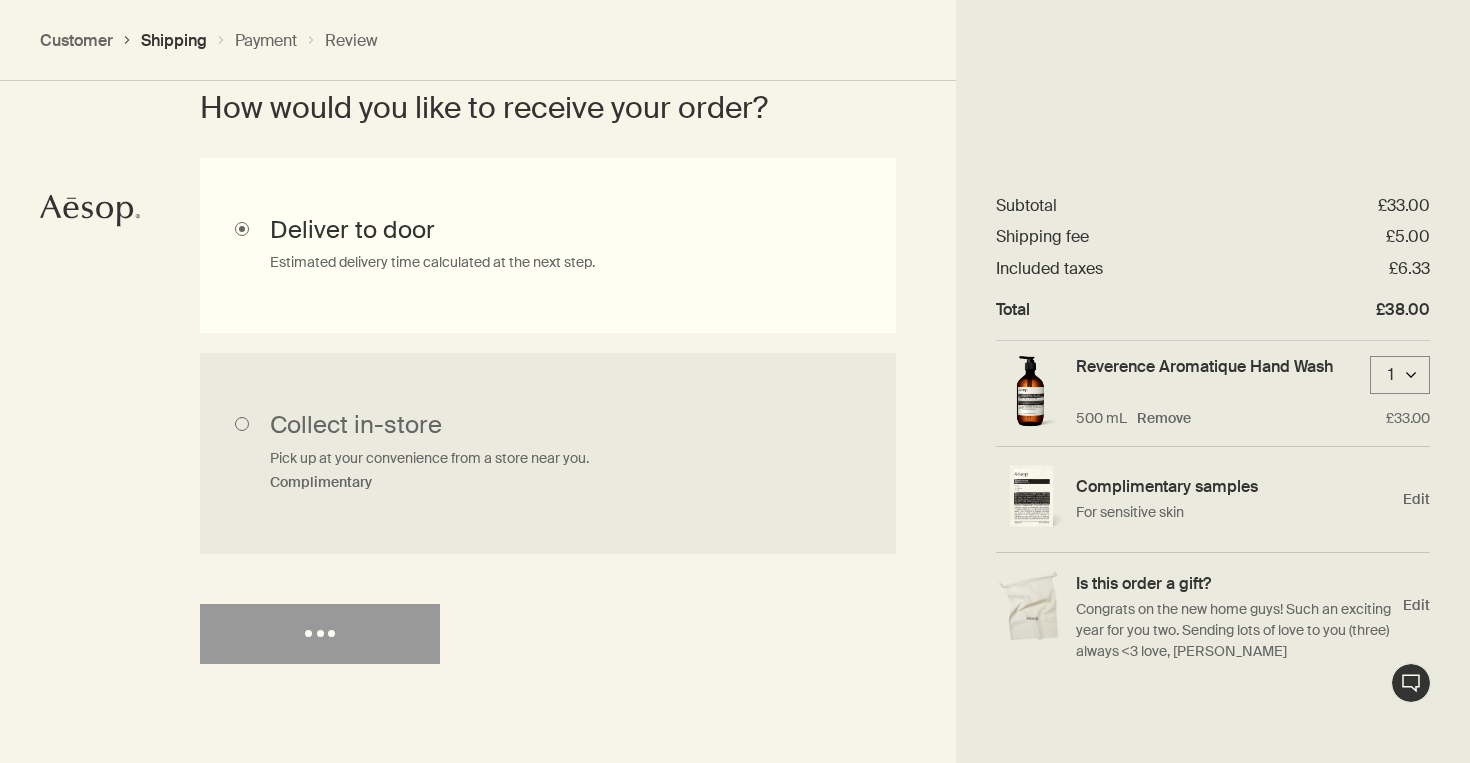select on "GB" 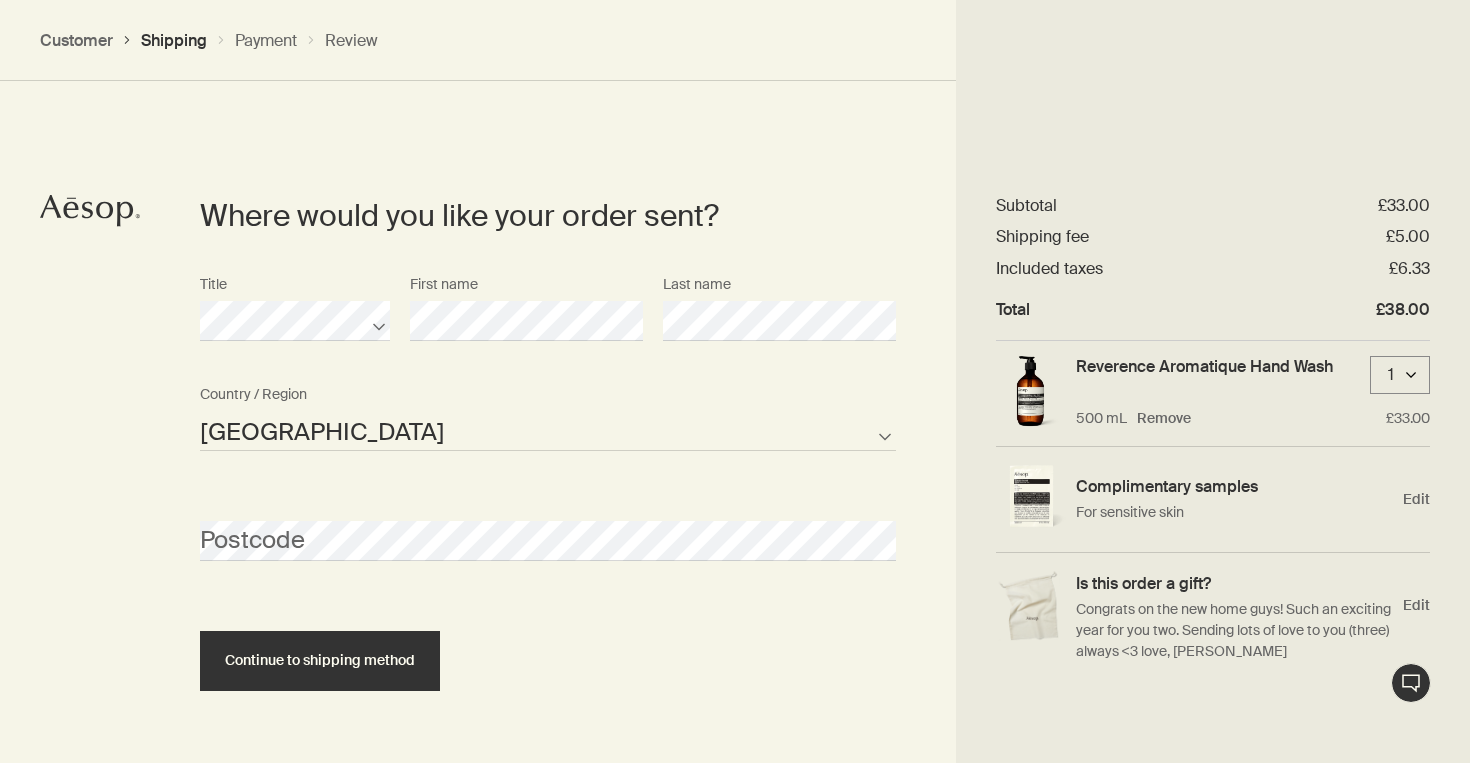 scroll, scrollTop: 865, scrollLeft: 0, axis: vertical 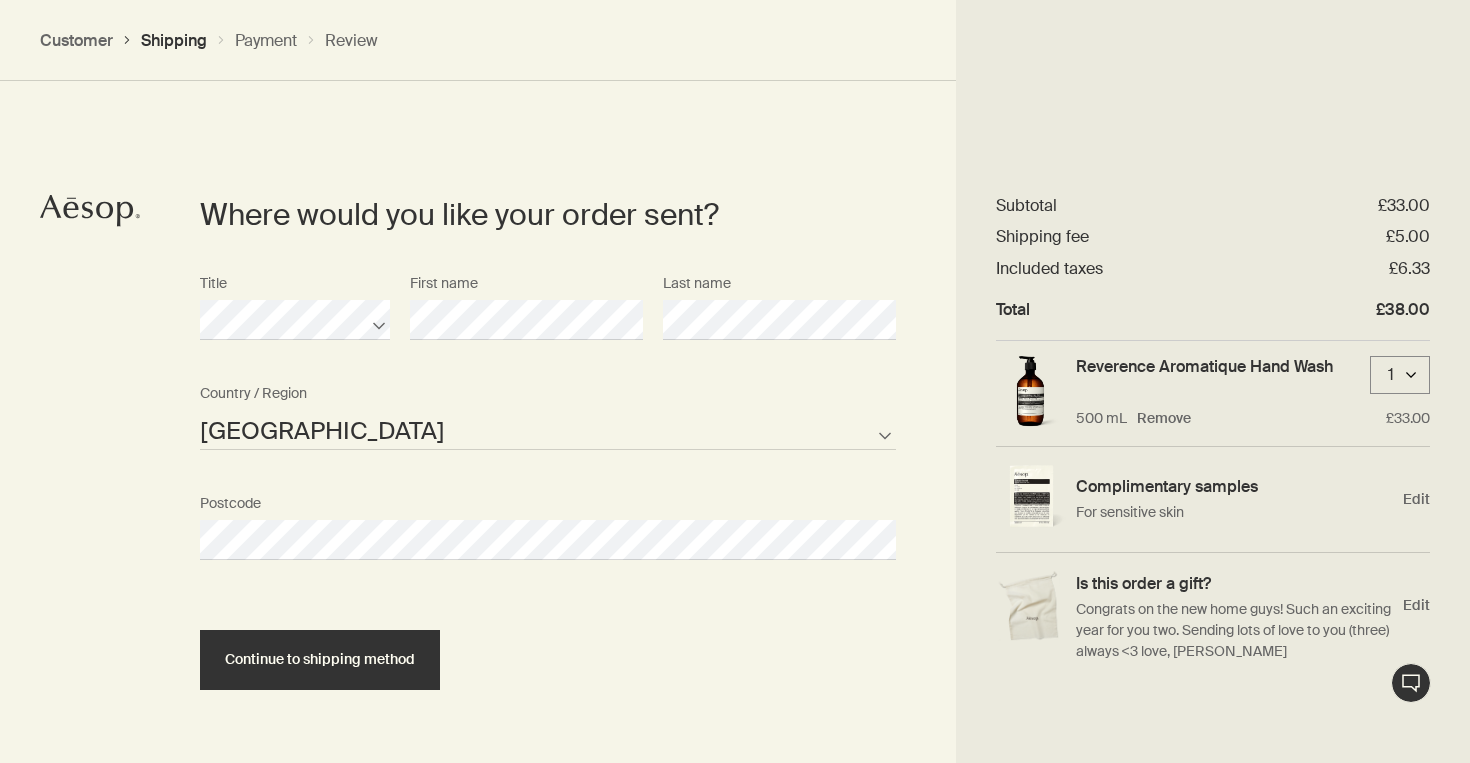 select on "GB" 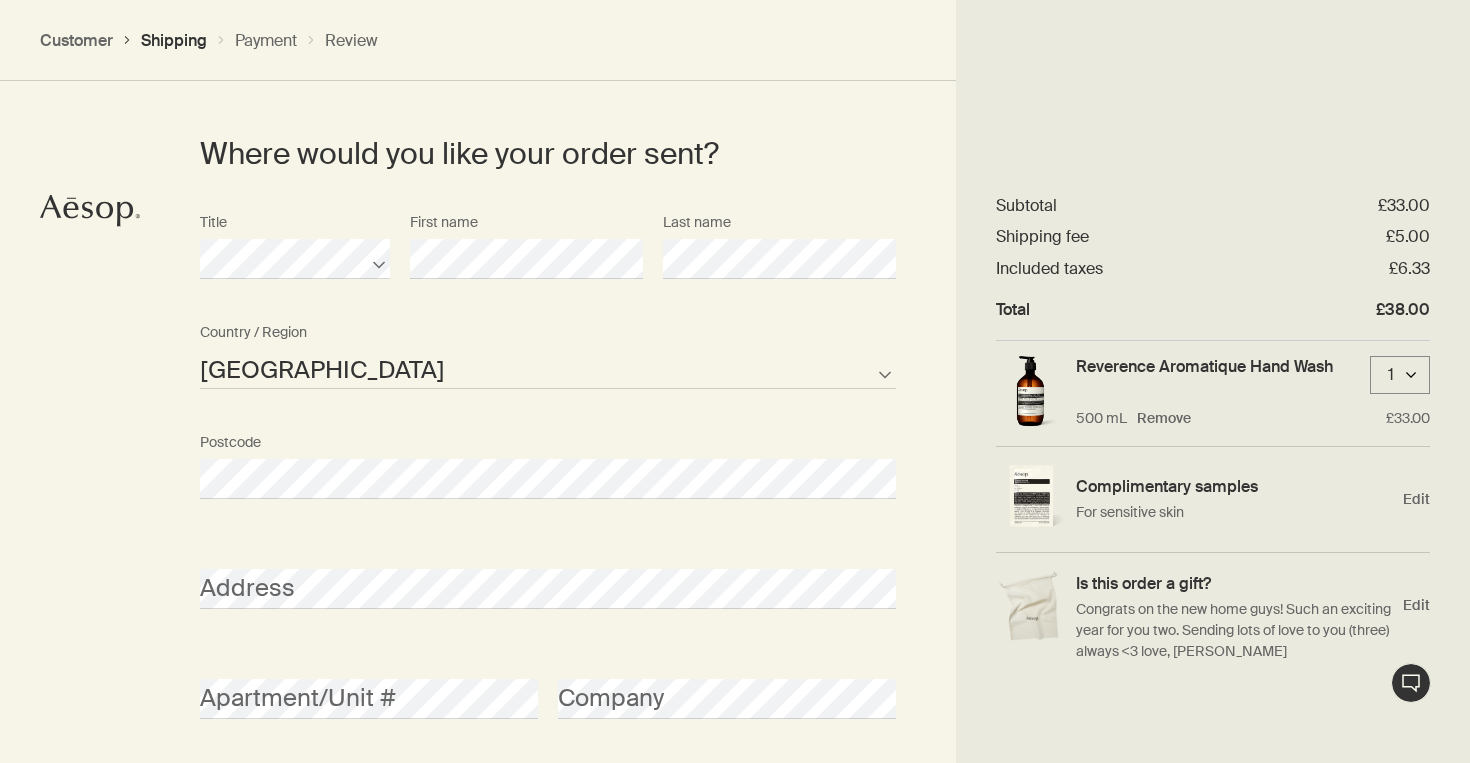 scroll, scrollTop: 935, scrollLeft: 0, axis: vertical 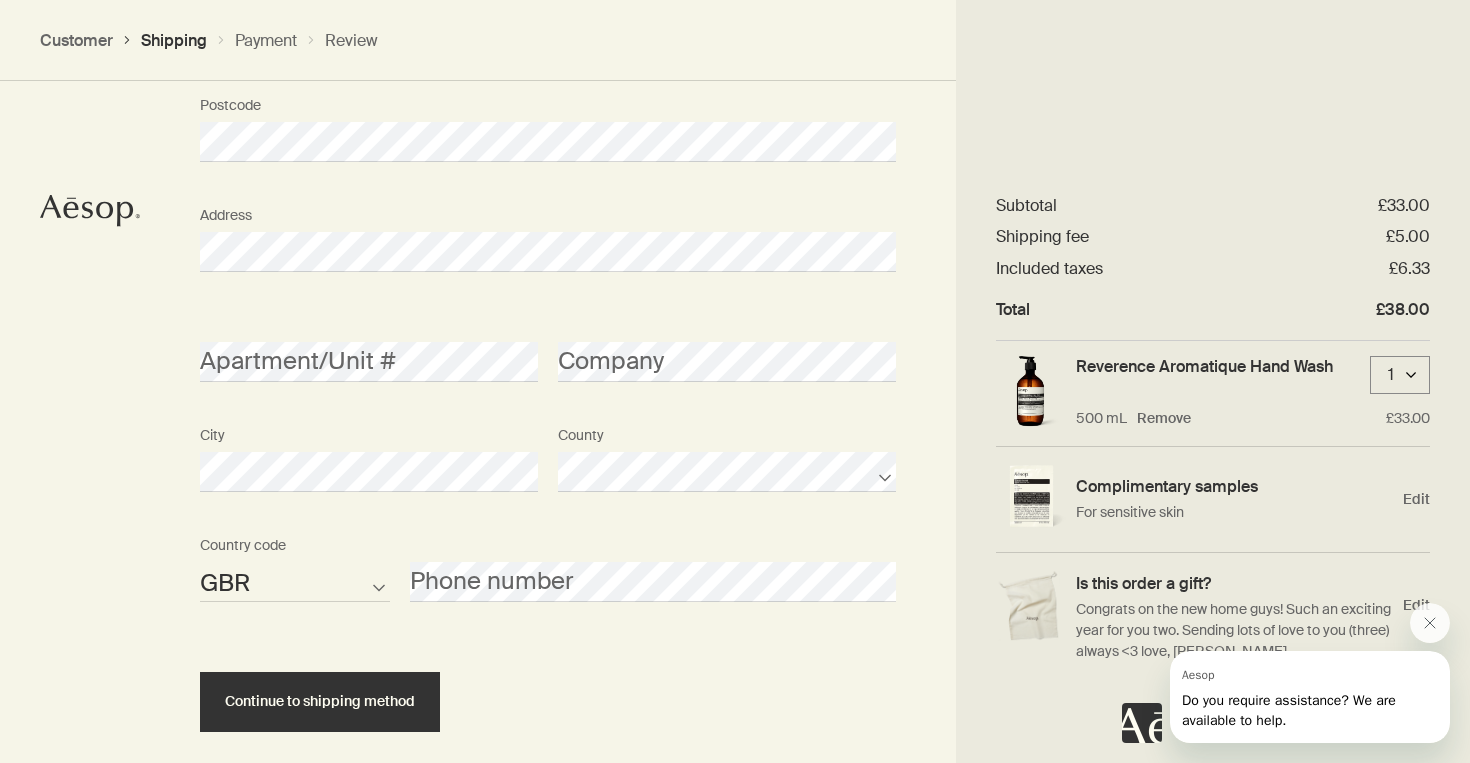 click on "AFG ALB DZA ASM AND AGO AIA ATA ATG ARG ARM ABW AUS AUT AZE BHS BHR BGD BRB BLR BEL BLZ BEN BMU BTN BOL BIH BWA BRA IOT VGB BRN BGR BFA BDI KHM CMR CAN CPV CYM CAF TCD CHL CHN CXR CCK COL COM COK CRI HRV CUB CUW CYP CZE COD DNK DJI DMA DOM TLS ECU EGY SLV GNQ ERI EST ETH FLK FRO FJI FIN FRA PYF GAB GMB GEO DEU GHA GIB GRC GRL GRD GUM GTM GGY GIN GNB GUY HTI HND HKG HUN ISL IND IDN IRN IRQ IRL IMN ISR ITA CIV JAM JPN JEY JOR KAZ KEN KIR XKX KWT KGZ LAO LVA LBN LSO LBR LBY LIE LTU LUX MAC MKD MDG MWI MYS MDV MLI MLT MHL MRT MUS MYT MEX FSM MDA MCO MNG MNE MSR MAR MOZ MMR NAM NRU NPL NLD ANT NCL NZL NIC NER NGA NIU PRK MNP NOR OMN PAK PLW PSE PAN PNG PRY PER PHL PCN POL PRT PRI QAT COG REU ROU RUS RWA BLM SHN KNA LCA MAF SPM VCT WSM SMR STP SAU SEN SRB SYC SLE SGP SXM SVK SVN SLB SOM KOR ZAF SSD ESP LKA SDN SUR SJM SWZ SWE CHE SYR TWN TJK TZA THA TGO TKL TON TTO TUN TUR TKM TCA TUV VIR UGA UKR ARE GBR USA URY UZB VUT VAT VEN VNM WLF ESH YEM ZMB ZWE" at bounding box center (295, 582) 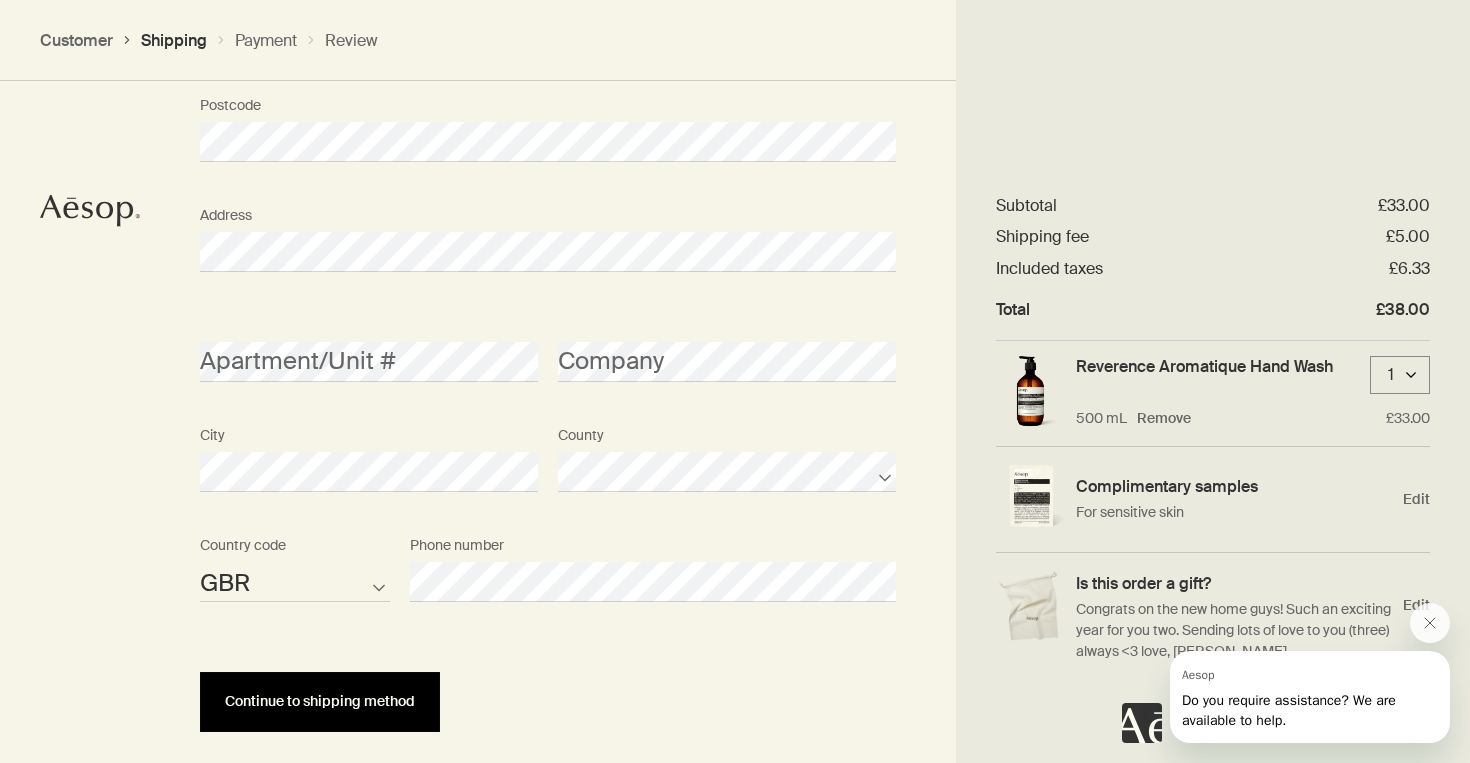 click on "Continue to shipping method" at bounding box center (320, 701) 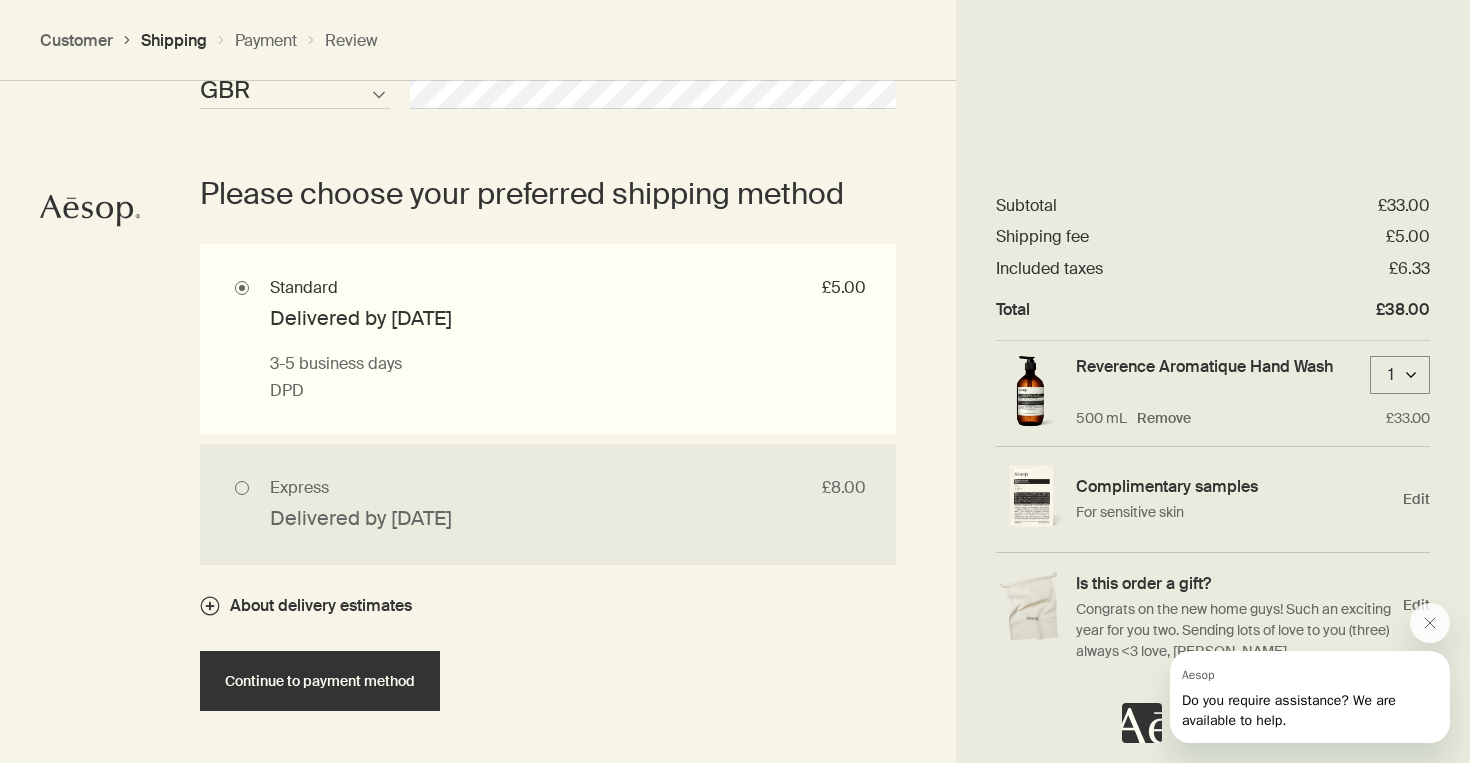 scroll, scrollTop: 1759, scrollLeft: 0, axis: vertical 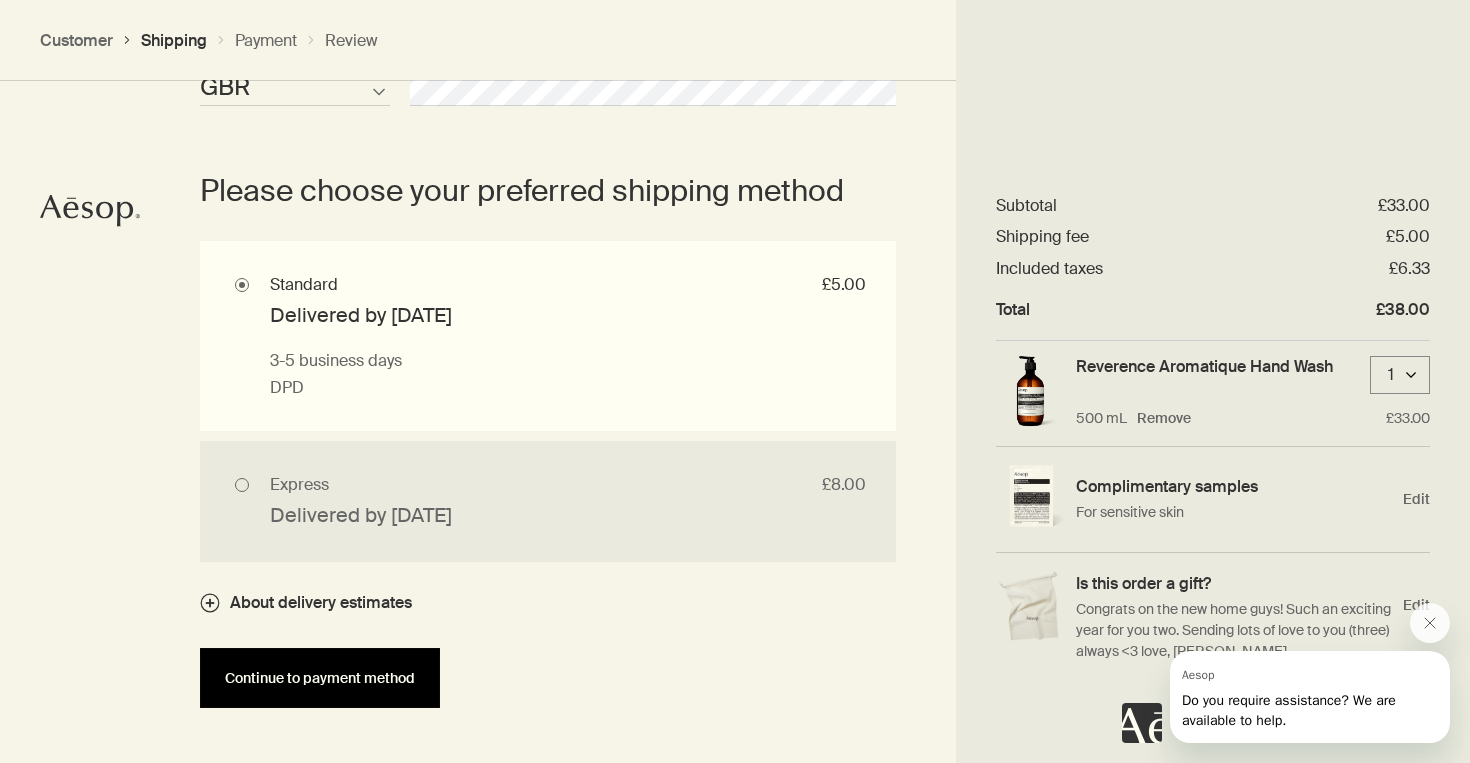 click on "Continue to payment method" at bounding box center (320, 678) 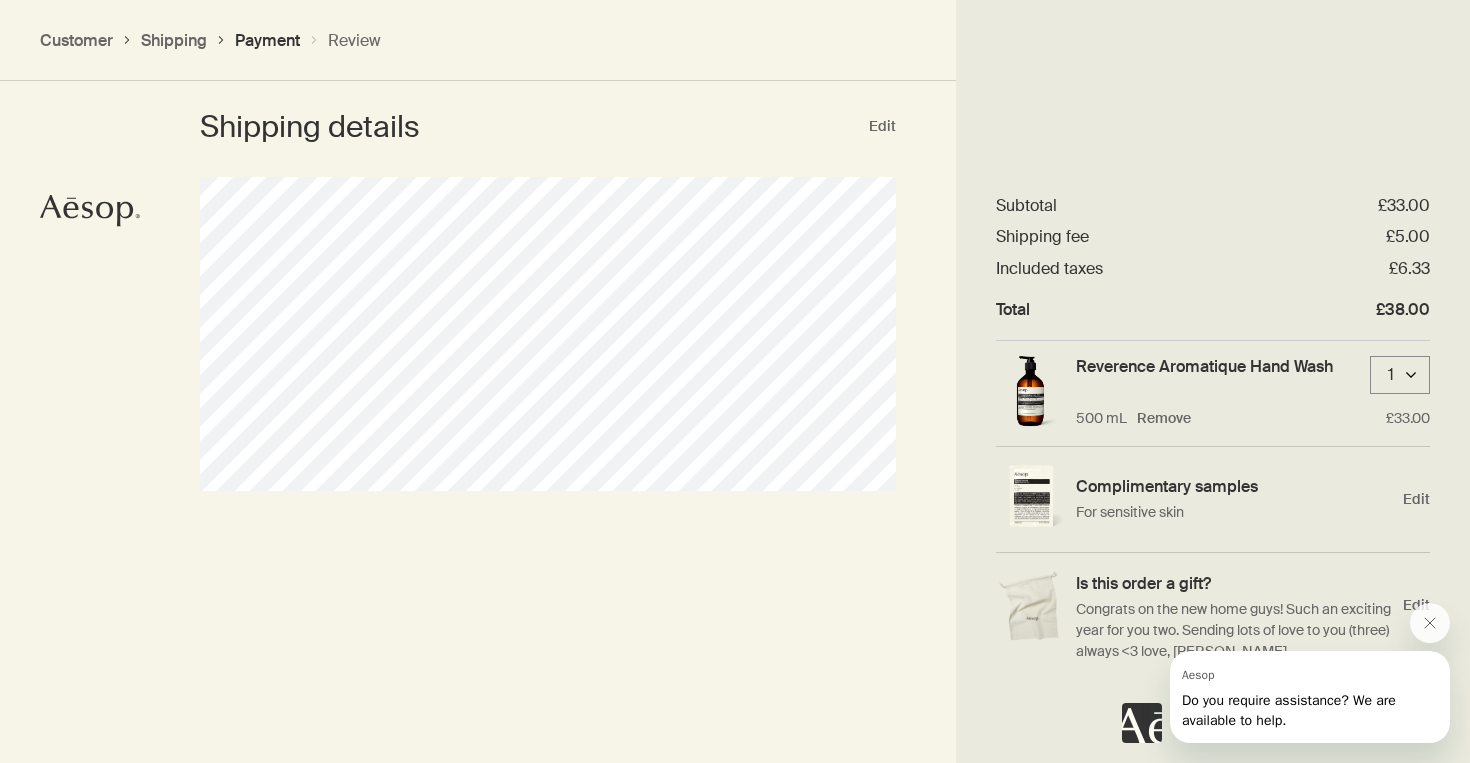 scroll, scrollTop: 950, scrollLeft: 0, axis: vertical 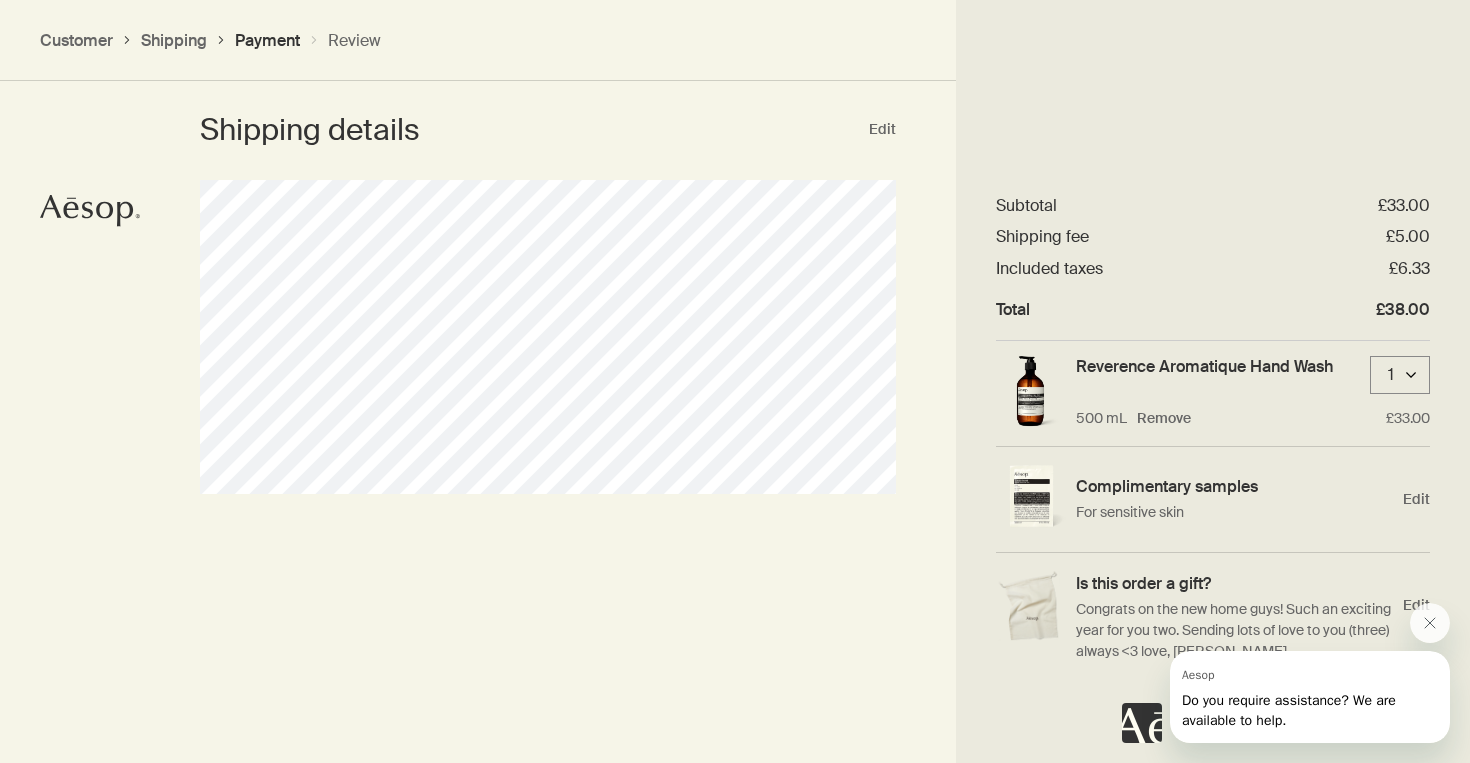 click on "Shipping details Edit" at bounding box center [548, 302] 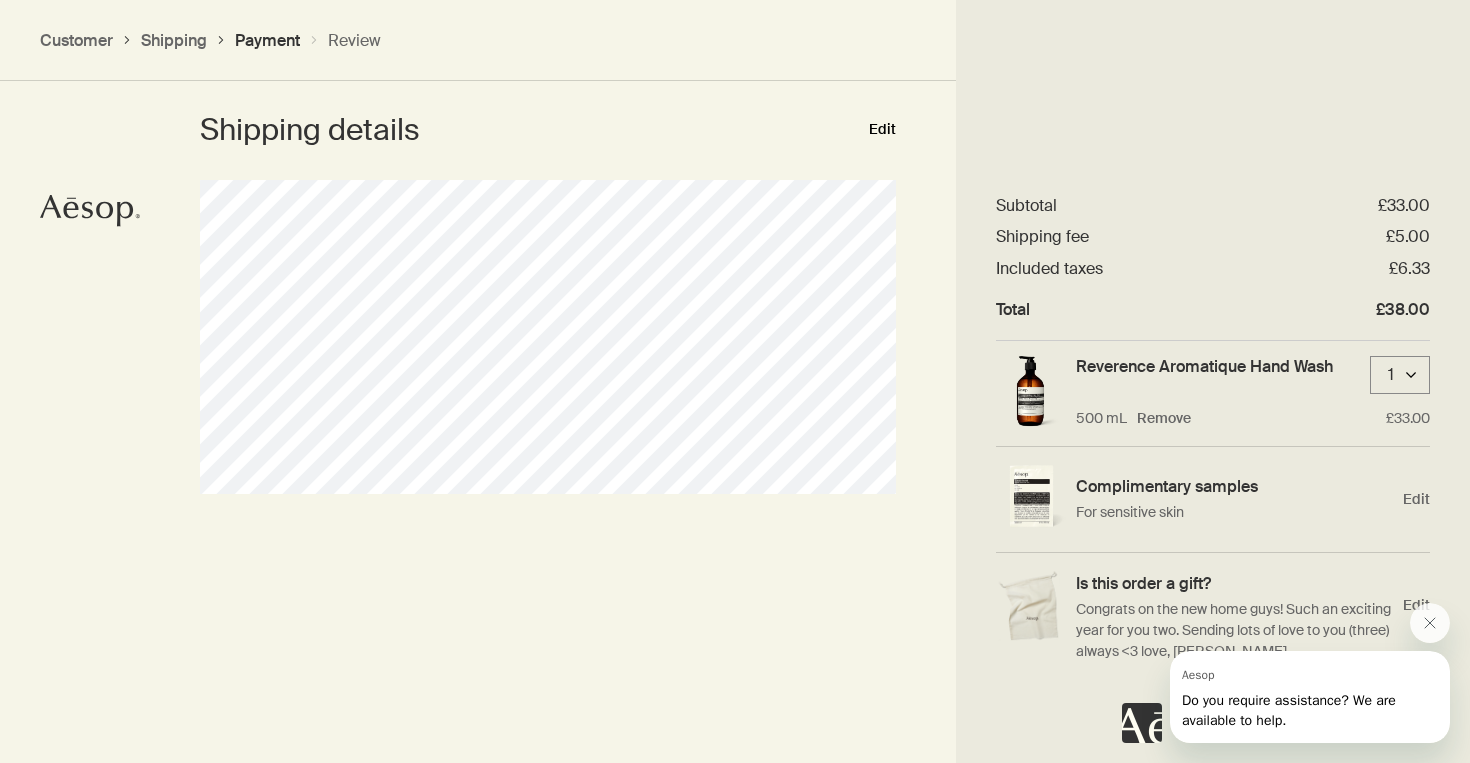 click on "Edit" at bounding box center (882, 130) 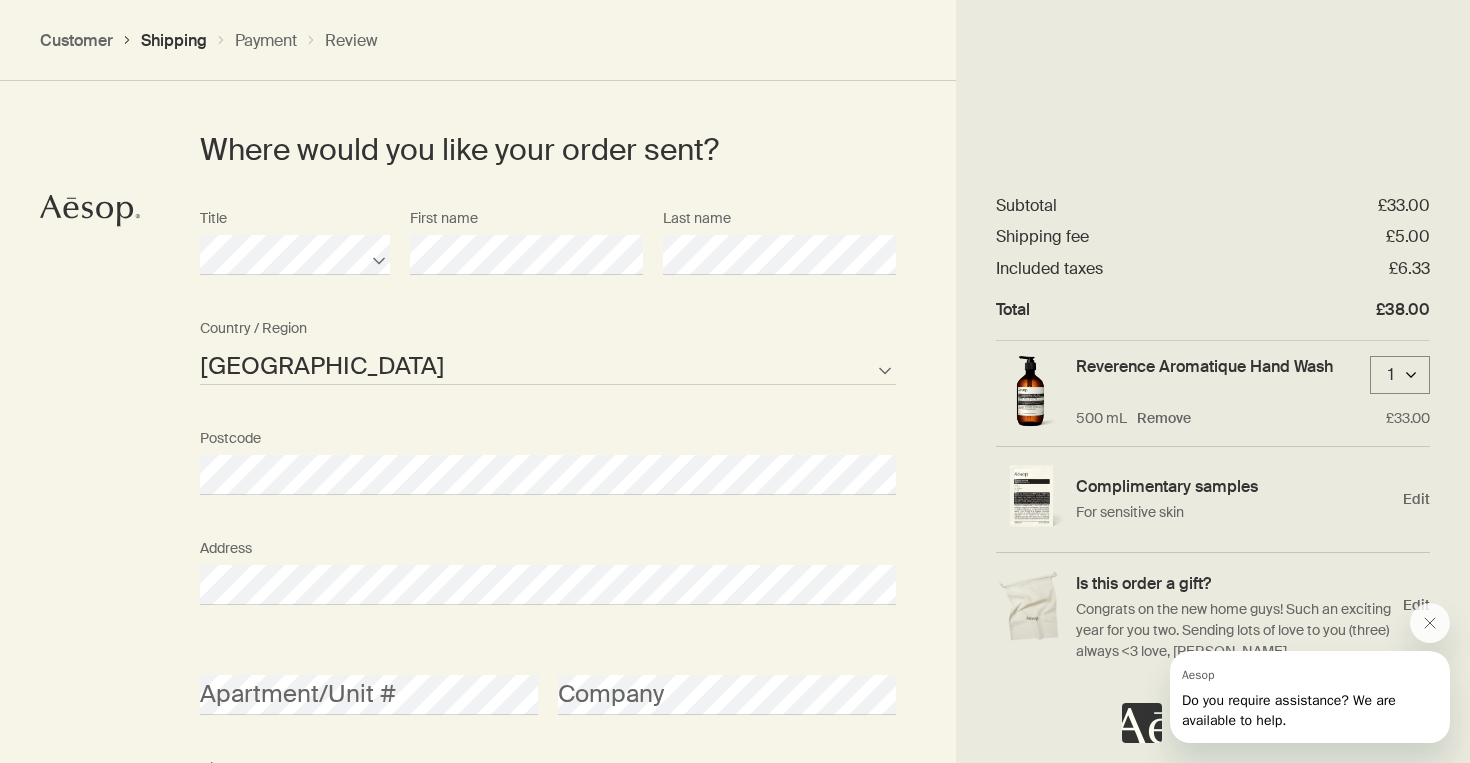scroll, scrollTop: 934, scrollLeft: 0, axis: vertical 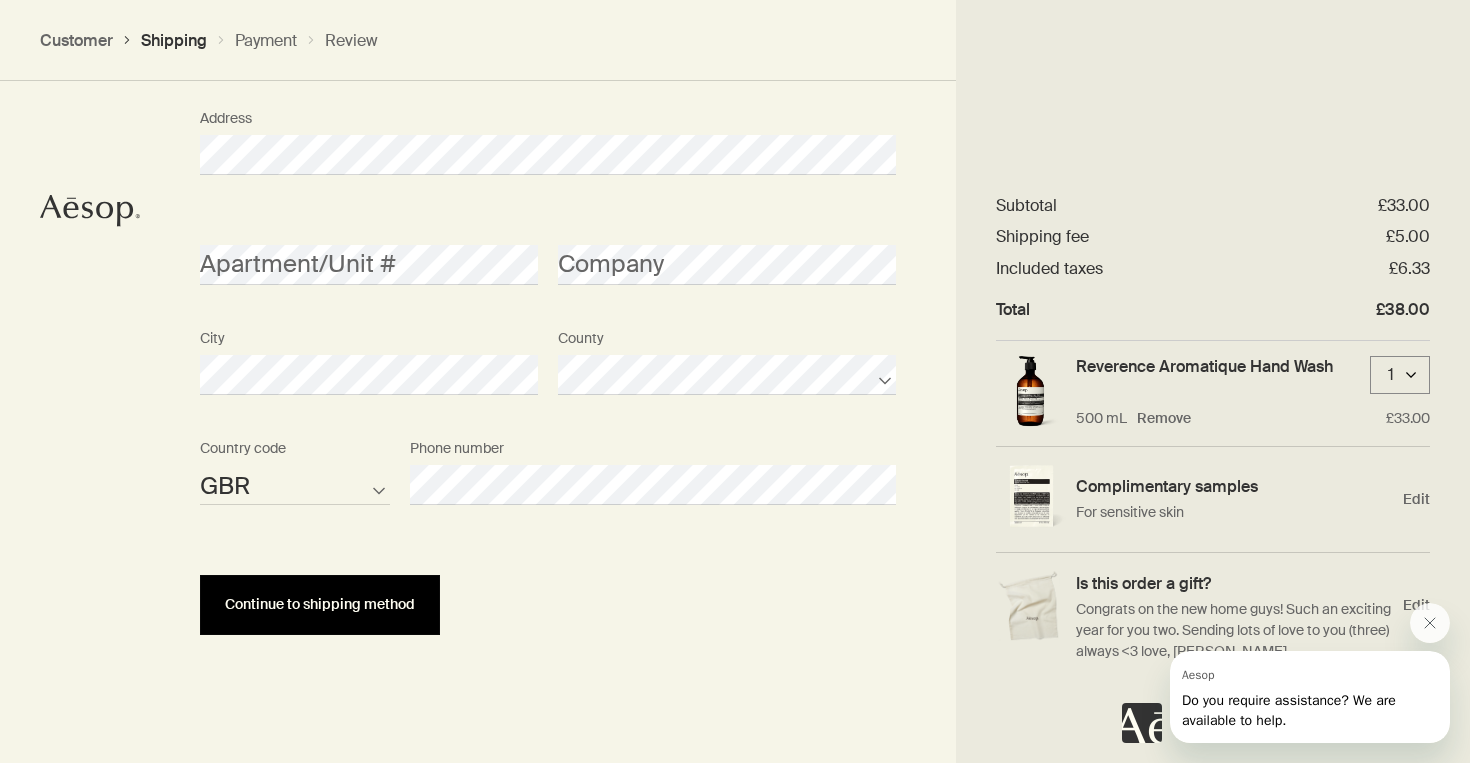 click on "Continue to shipping method" at bounding box center [320, 605] 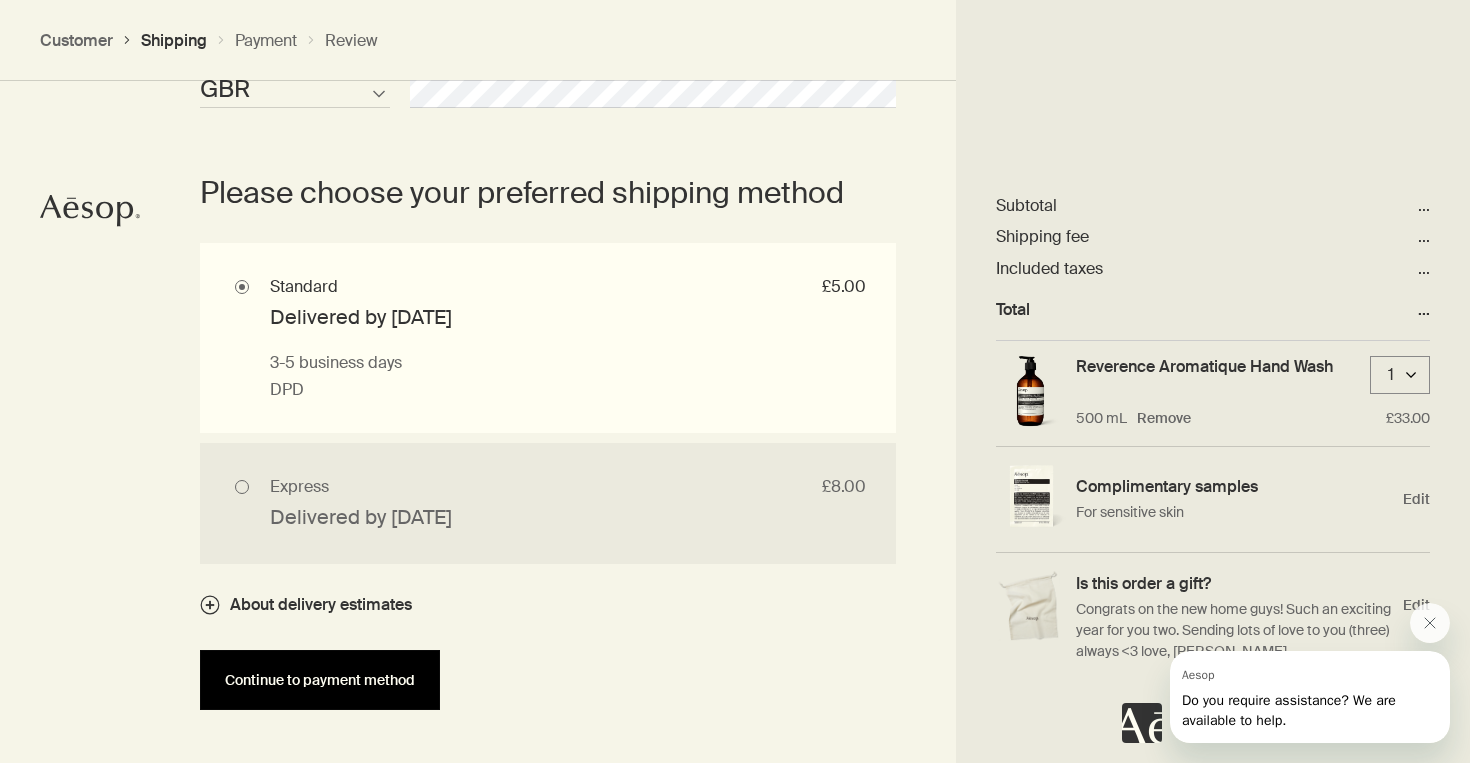 scroll, scrollTop: 1742, scrollLeft: 0, axis: vertical 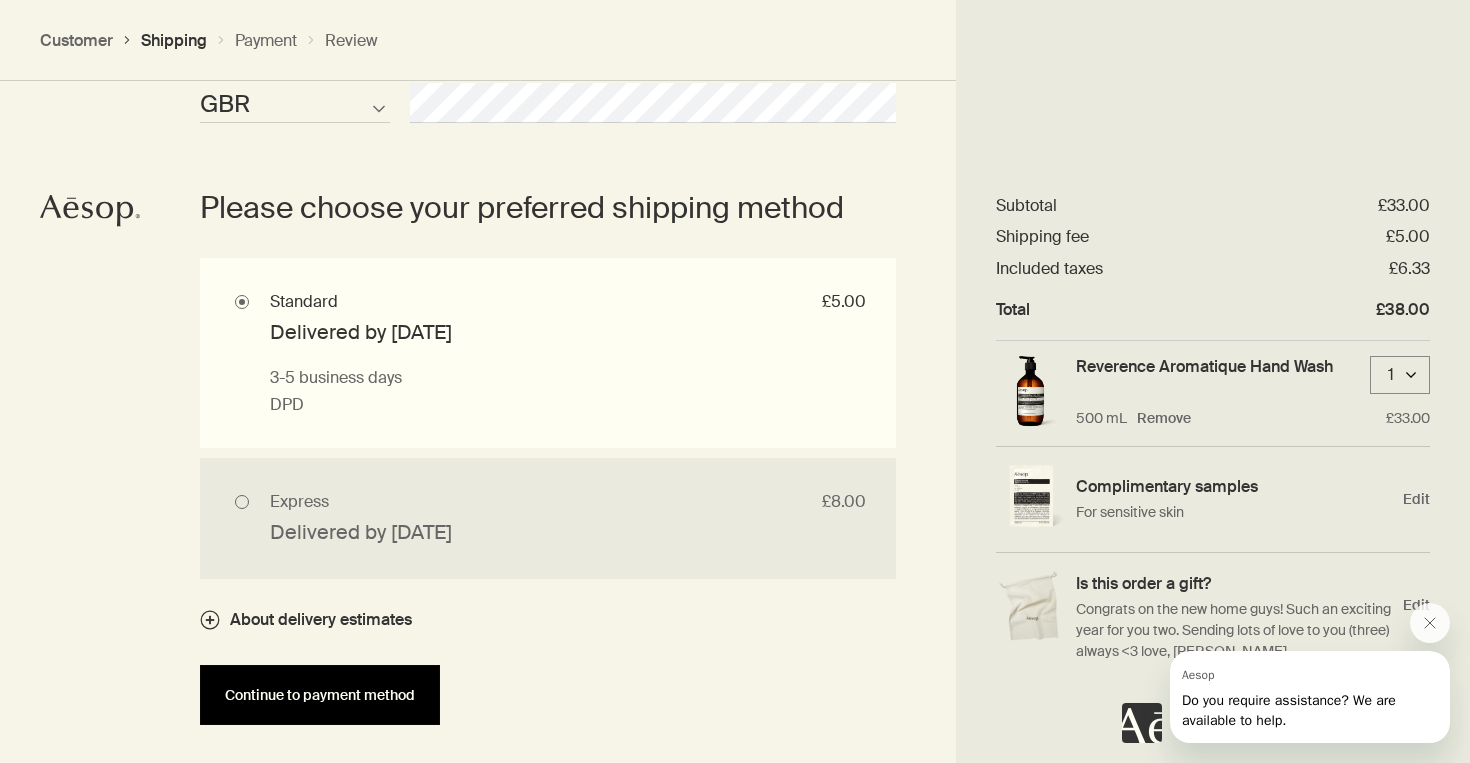click on "Continue to payment method" at bounding box center [320, 695] 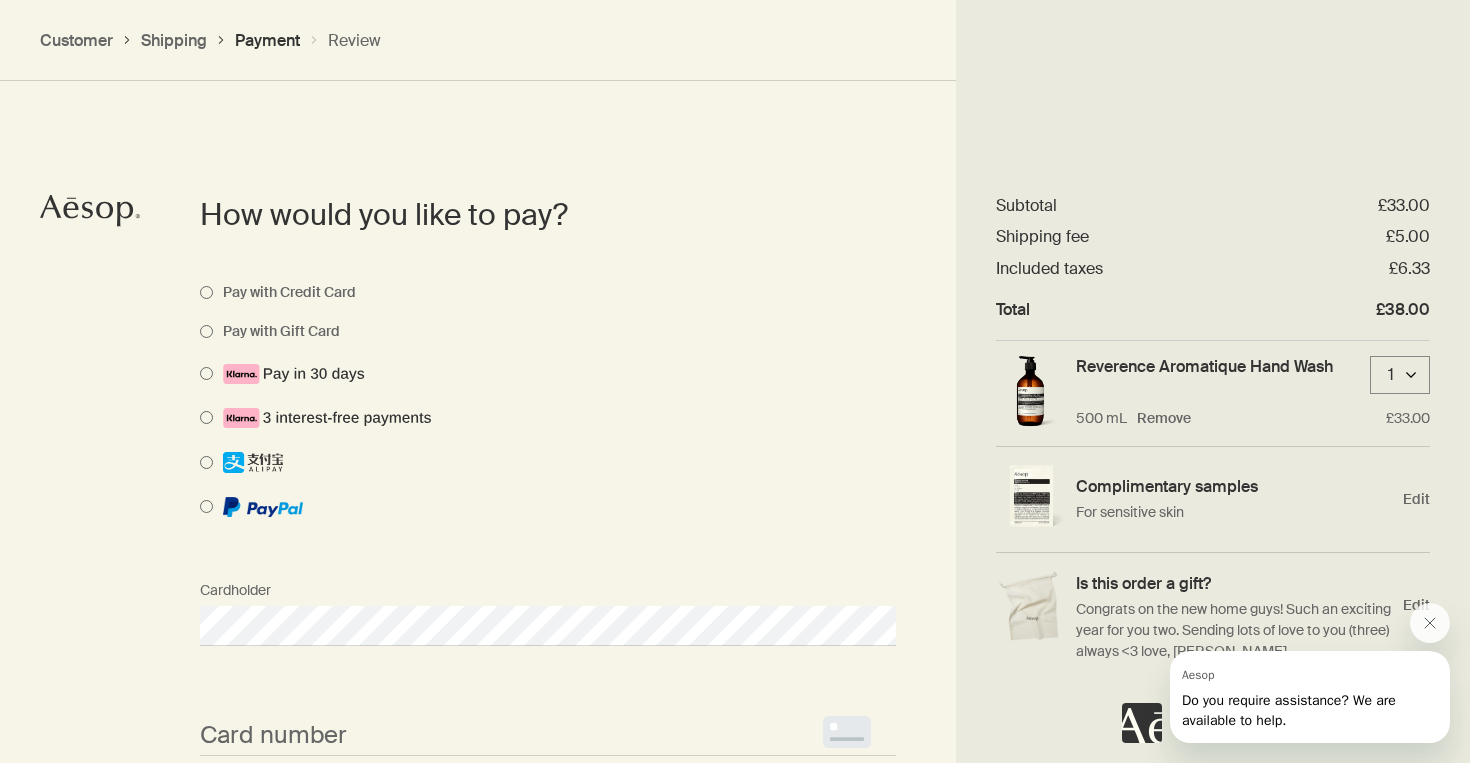 scroll, scrollTop: 1673, scrollLeft: 0, axis: vertical 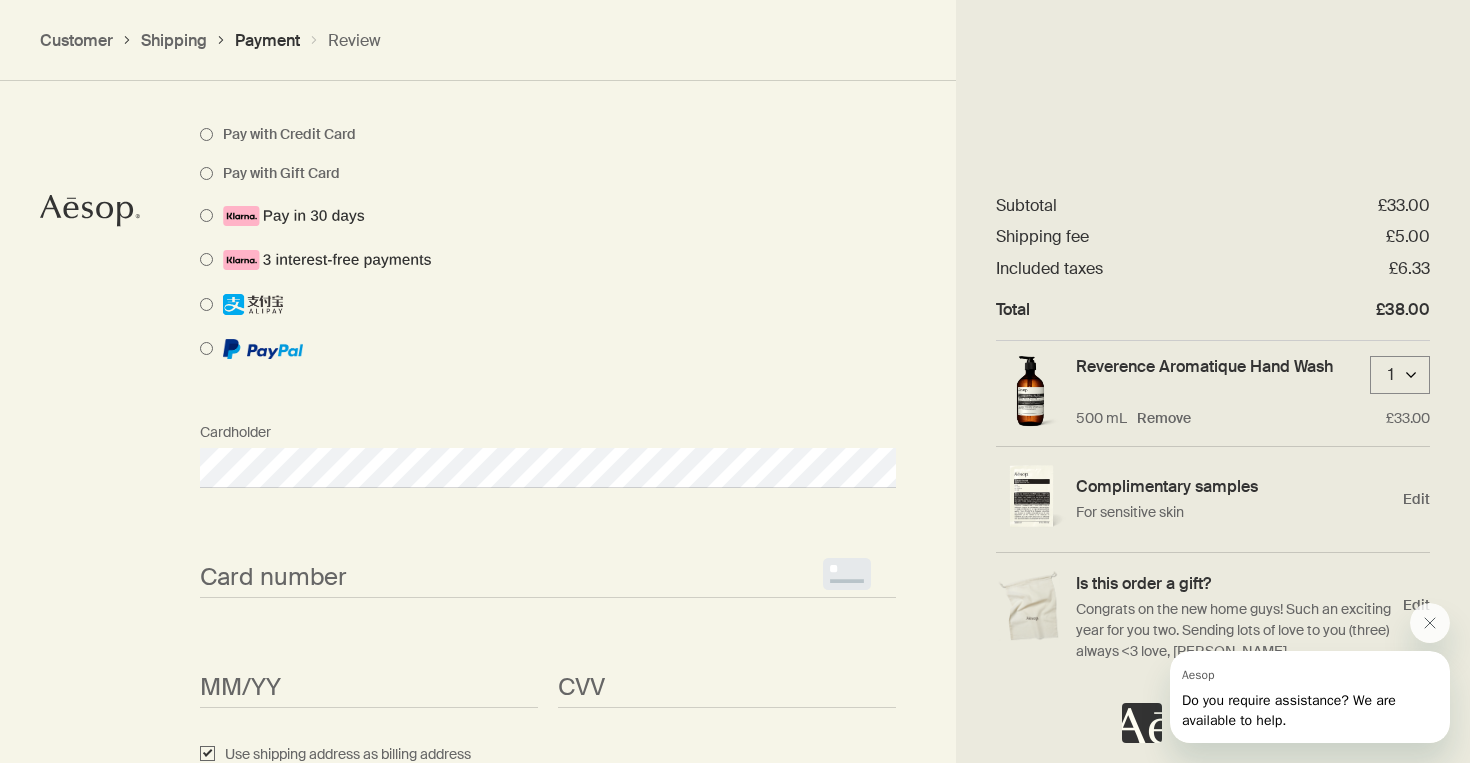 click on "<p>Your browser does not support iframes.</p>" at bounding box center (548, 578) 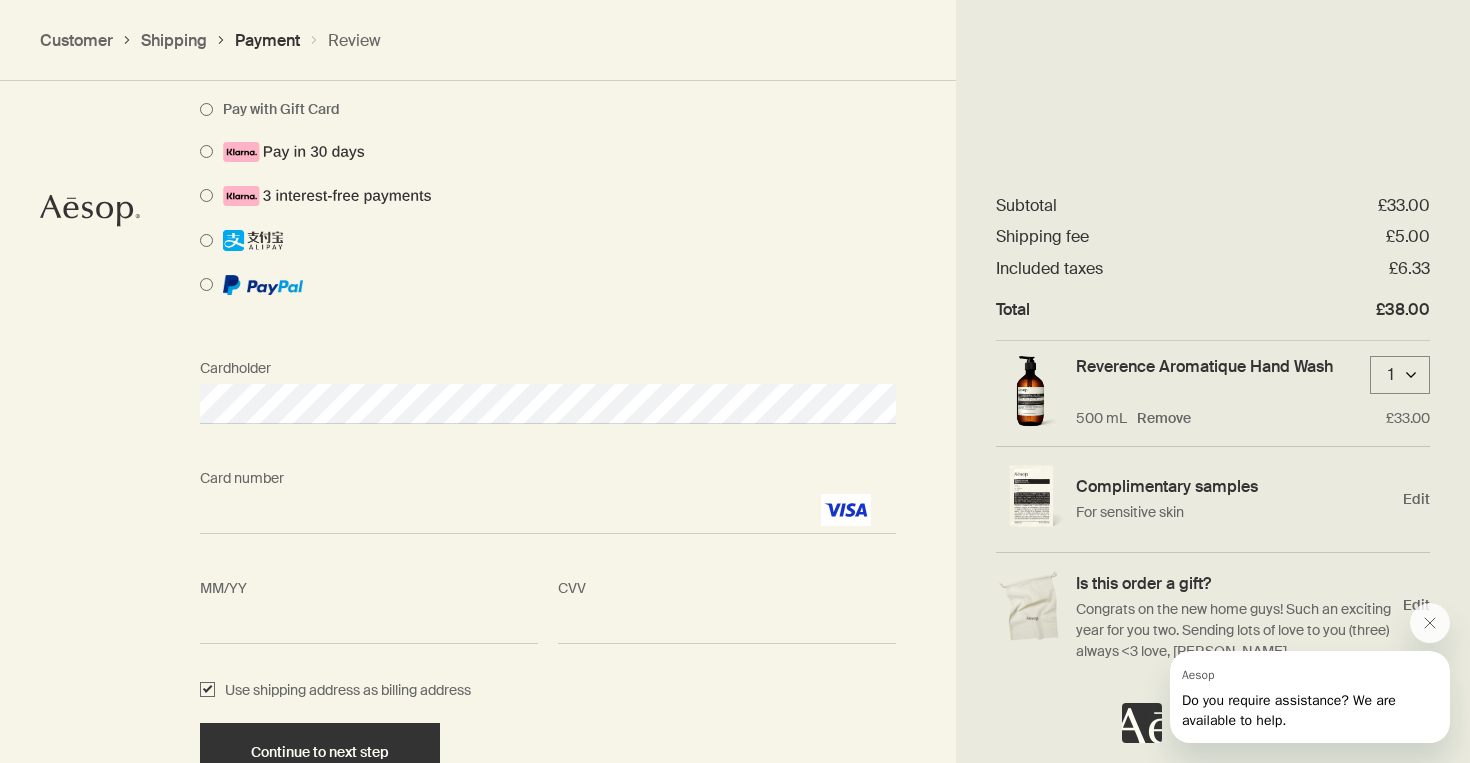 scroll, scrollTop: 1864, scrollLeft: 0, axis: vertical 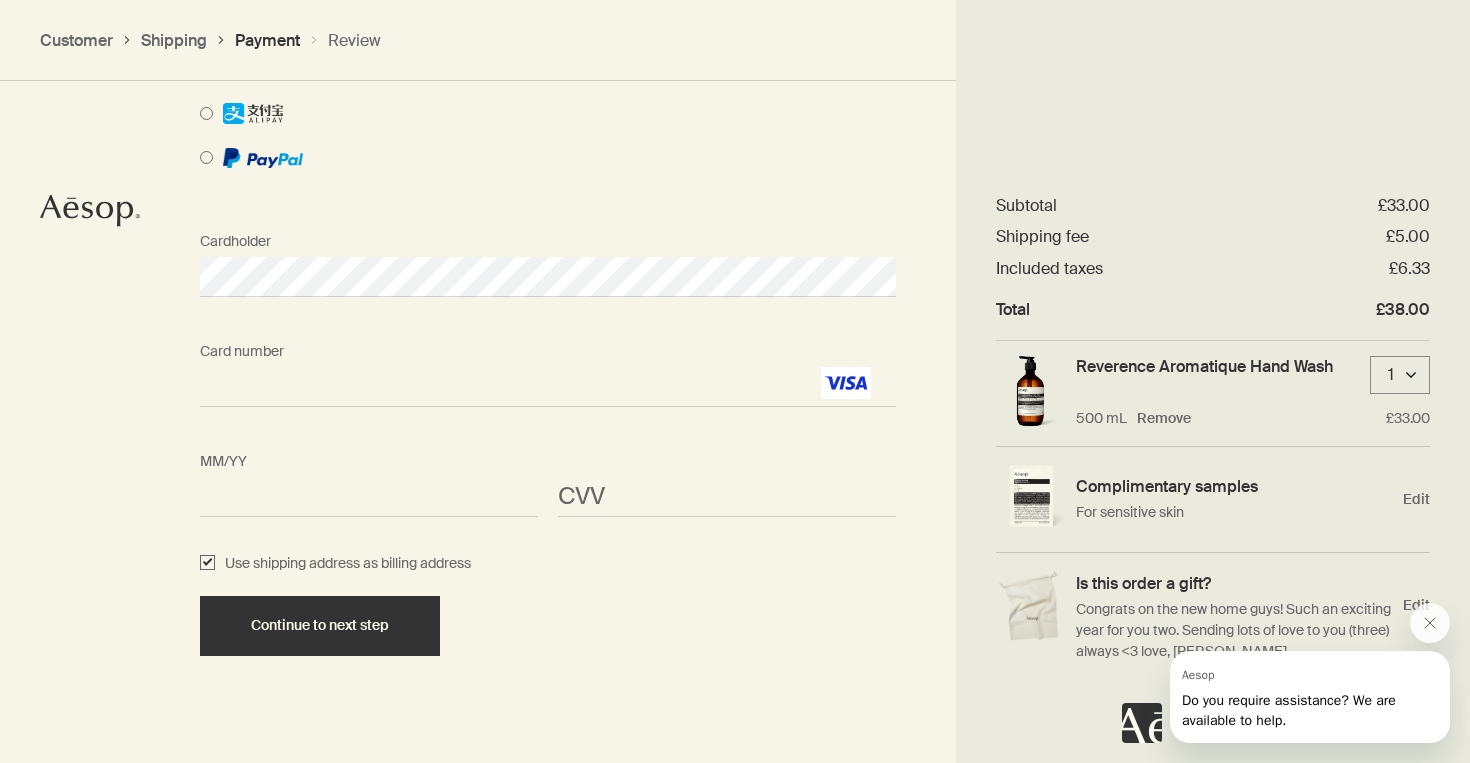click on "MM/YY <p>Your browser does not support iframes.</p> CVV <p>Your browser does not support iframes.</p>" at bounding box center (548, 497) 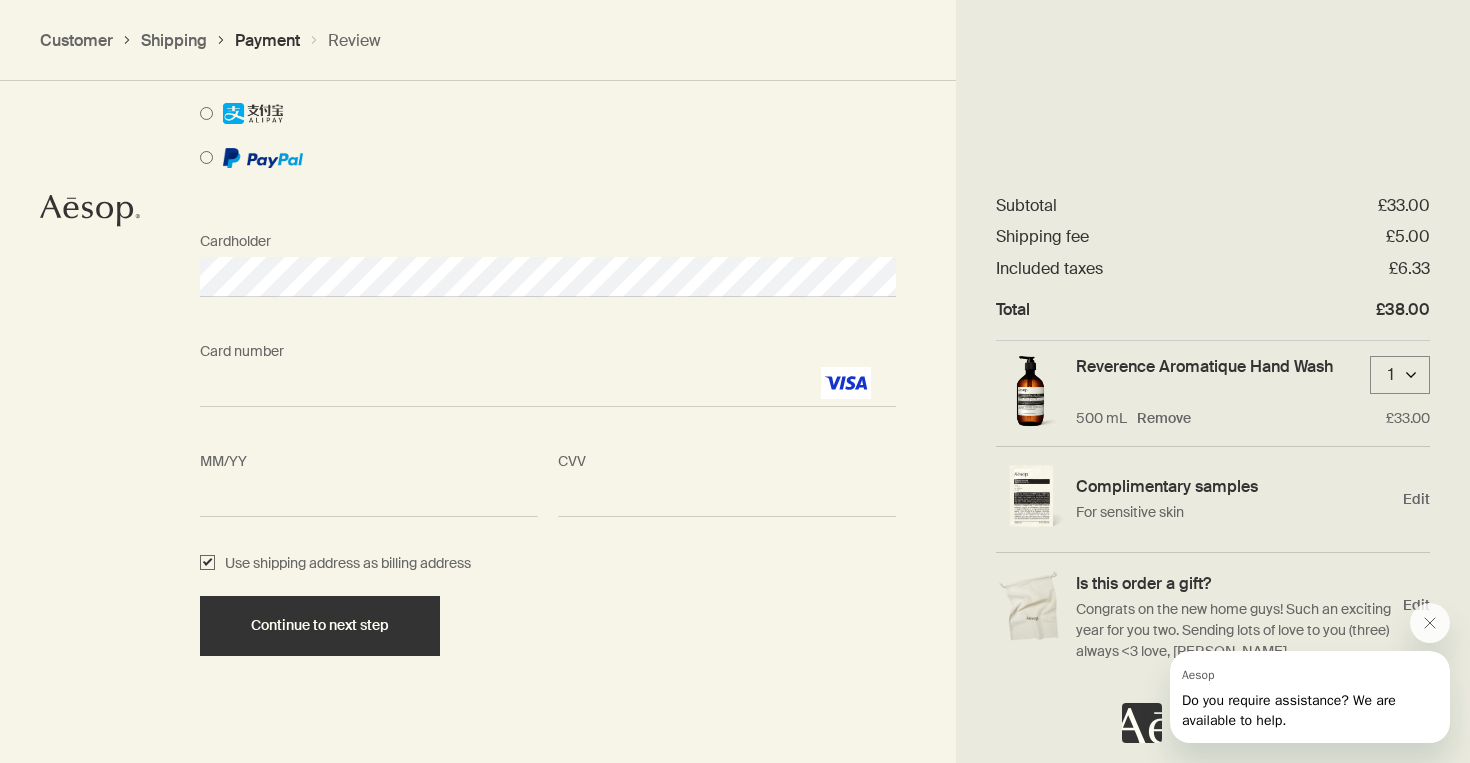 click on "Use shipping address as billing address" at bounding box center [343, 564] 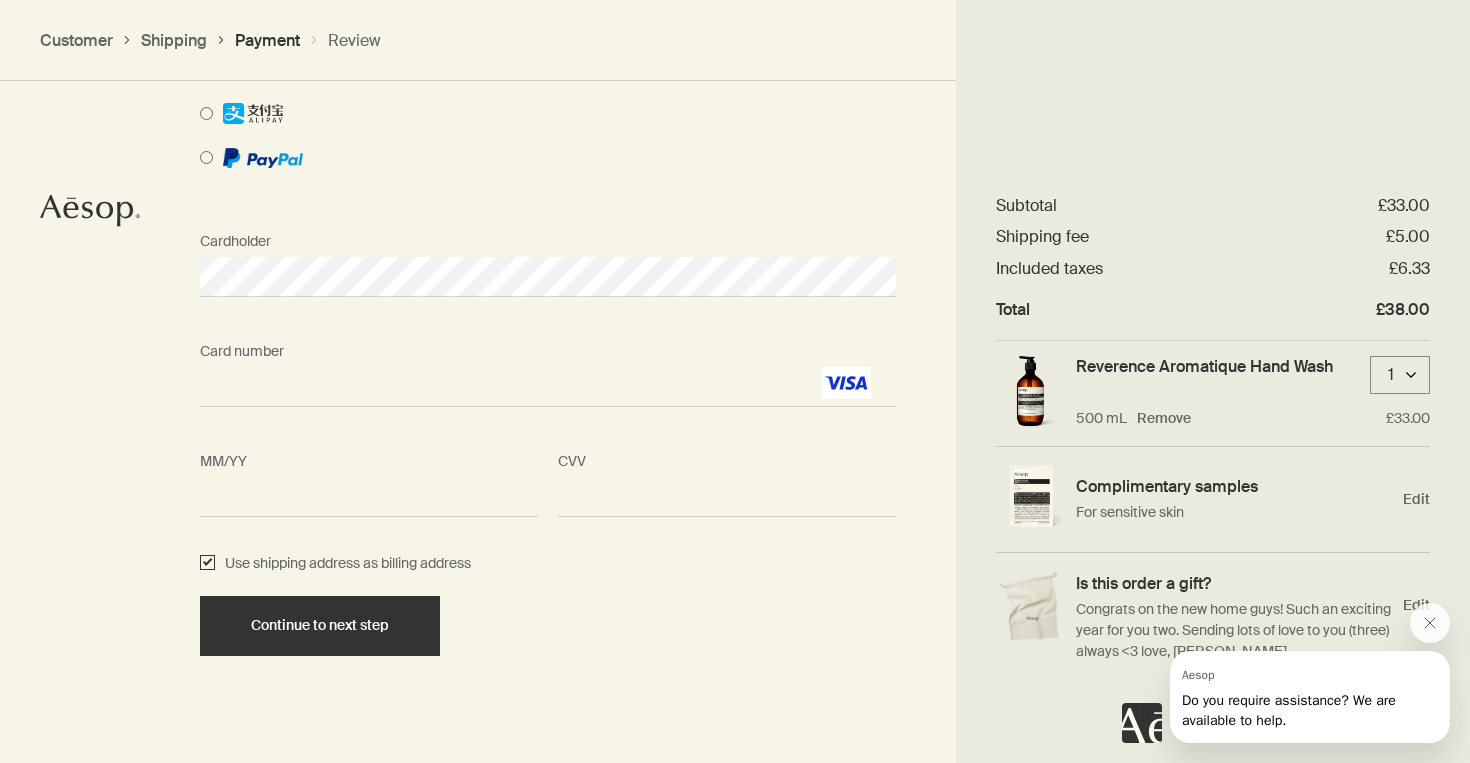 click on "Use shipping address as billing address" at bounding box center (207, 564) 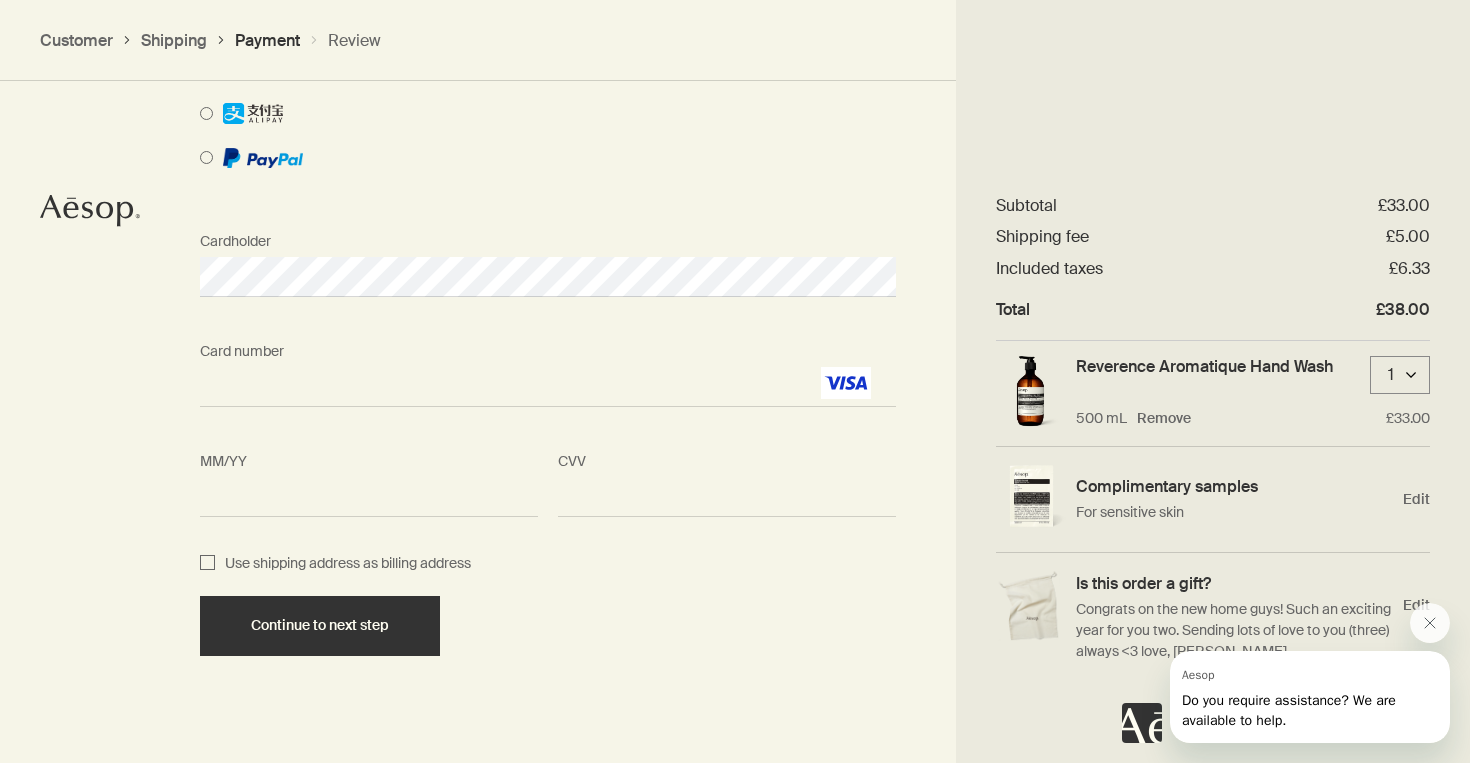 checkbox on "false" 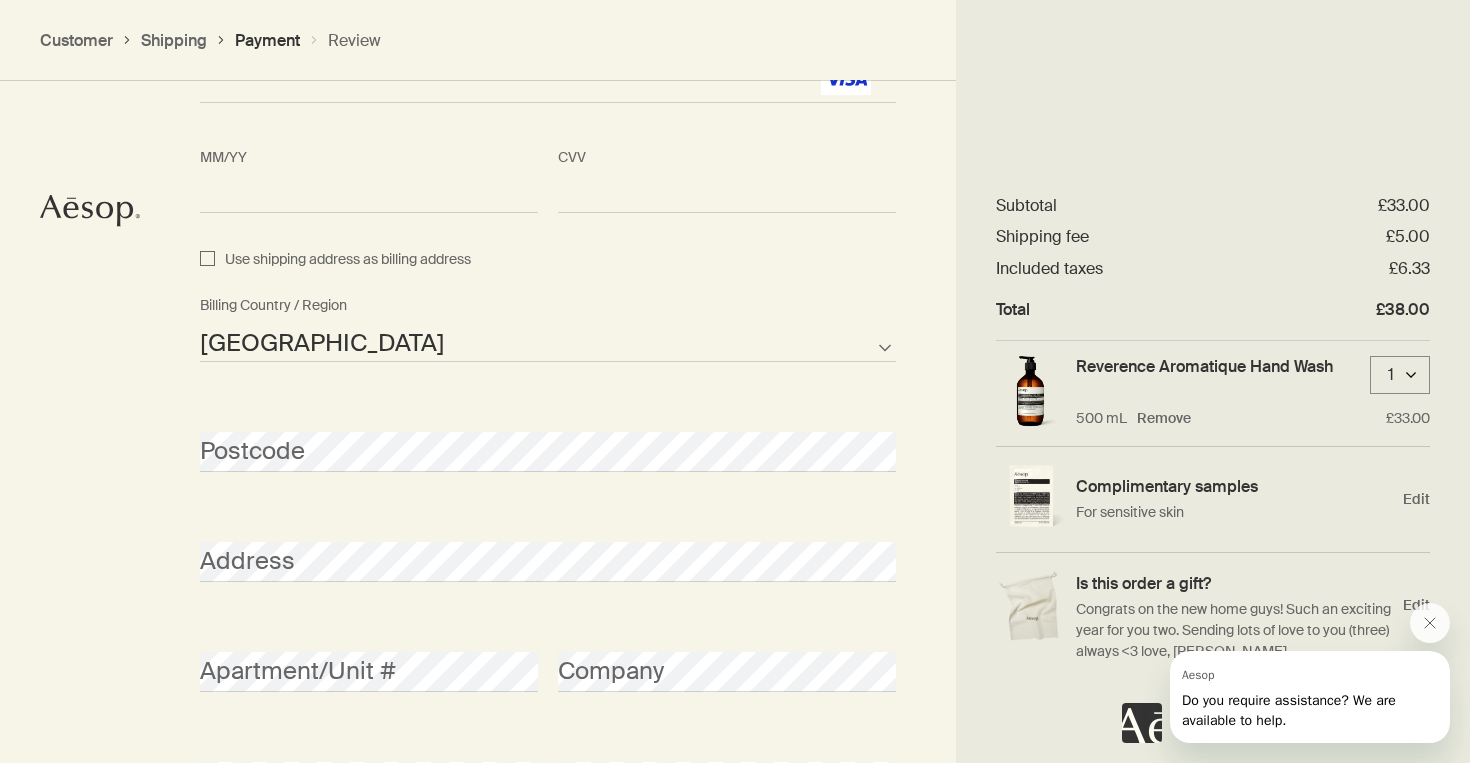 scroll, scrollTop: 2244, scrollLeft: 0, axis: vertical 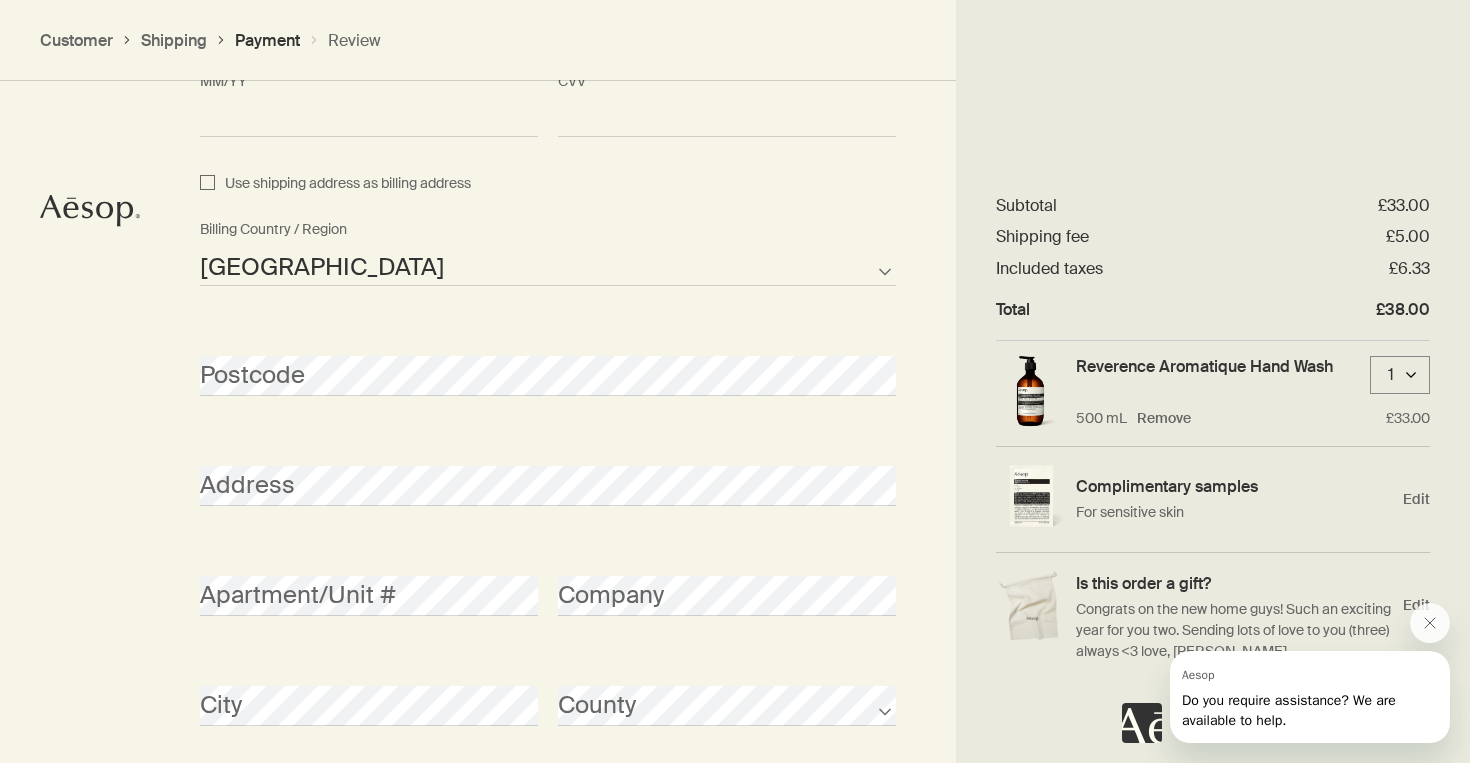 click on "[GEOGRAPHIC_DATA] [GEOGRAPHIC_DATA] [GEOGRAPHIC_DATA] [US_STATE] [GEOGRAPHIC_DATA] [GEOGRAPHIC_DATA] [GEOGRAPHIC_DATA] [GEOGRAPHIC_DATA] [GEOGRAPHIC_DATA] [GEOGRAPHIC_DATA] [GEOGRAPHIC_DATA] [GEOGRAPHIC_DATA] [GEOGRAPHIC_DATA] [GEOGRAPHIC_DATA] [GEOGRAPHIC_DATA] [GEOGRAPHIC_DATA] [GEOGRAPHIC_DATA] [GEOGRAPHIC_DATA] [GEOGRAPHIC_DATA] [GEOGRAPHIC_DATA] [GEOGRAPHIC_DATA] [GEOGRAPHIC_DATA] [GEOGRAPHIC_DATA] [GEOGRAPHIC_DATA] [GEOGRAPHIC_DATA] [GEOGRAPHIC_DATA] [GEOGRAPHIC_DATA] [GEOGRAPHIC_DATA] [GEOGRAPHIC_DATA] [GEOGRAPHIC_DATA] [GEOGRAPHIC_DATA] [GEOGRAPHIC_DATA] [GEOGRAPHIC_DATA] [GEOGRAPHIC_DATA] [GEOGRAPHIC_DATA] [GEOGRAPHIC_DATA] [GEOGRAPHIC_DATA] [GEOGRAPHIC_DATA] [GEOGRAPHIC_DATA] [GEOGRAPHIC_DATA] [GEOGRAPHIC_DATA] [GEOGRAPHIC_DATA] [GEOGRAPHIC_DATA] [GEOGRAPHIC_DATA] [GEOGRAPHIC_DATA] [GEOGRAPHIC_DATA] [GEOGRAPHIC_DATA] [GEOGRAPHIC_DATA] [GEOGRAPHIC_DATA] [GEOGRAPHIC_DATA] [GEOGRAPHIC_DATA] [GEOGRAPHIC_DATA] [GEOGRAPHIC_DATA] [GEOGRAPHIC_DATA] [GEOGRAPHIC_DATA] [GEOGRAPHIC_DATA] [GEOGRAPHIC_DATA] [GEOGRAPHIC_DATA] [GEOGRAPHIC_DATA] [GEOGRAPHIC_DATA] [GEOGRAPHIC_DATA] [GEOGRAPHIC_DATA] [GEOGRAPHIC_DATA] [GEOGRAPHIC_DATA] [GEOGRAPHIC_DATA] [GEOGRAPHIC_DATA] [GEOGRAPHIC_DATA] [GEOGRAPHIC_DATA] [GEOGRAPHIC_DATA] [GEOGRAPHIC_DATA] [GEOGRAPHIC_DATA] [GEOGRAPHIC_DATA] [GEOGRAPHIC_DATA] [GEOGRAPHIC_DATA] [GEOGRAPHIC_DATA] [GEOGRAPHIC_DATA] [GEOGRAPHIC_DATA] [GEOGRAPHIC_DATA] [US_STATE] [GEOGRAPHIC_DATA] [GEOGRAPHIC_DATA] [GEOGRAPHIC_DATA] [GEOGRAPHIC_DATA] [GEOGRAPHIC_DATA] [GEOGRAPHIC_DATA] [US_STATE] [GEOGRAPHIC_DATA] [GEOGRAPHIC_DATA] [GEOGRAPHIC_DATA] [GEOGRAPHIC_DATA] [GEOGRAPHIC_DATA] [GEOGRAPHIC_DATA] [GEOGRAPHIC_DATA] [GEOGRAPHIC_DATA], [GEOGRAPHIC_DATA] [GEOGRAPHIC_DATA] [GEOGRAPHIC_DATA] [GEOGRAPHIC_DATA] [GEOGRAPHIC_DATA] [GEOGRAPHIC_DATA] [GEOGRAPHIC_DATA] [GEOGRAPHIC_DATA] [GEOGRAPHIC_DATA]" at bounding box center (548, 266) 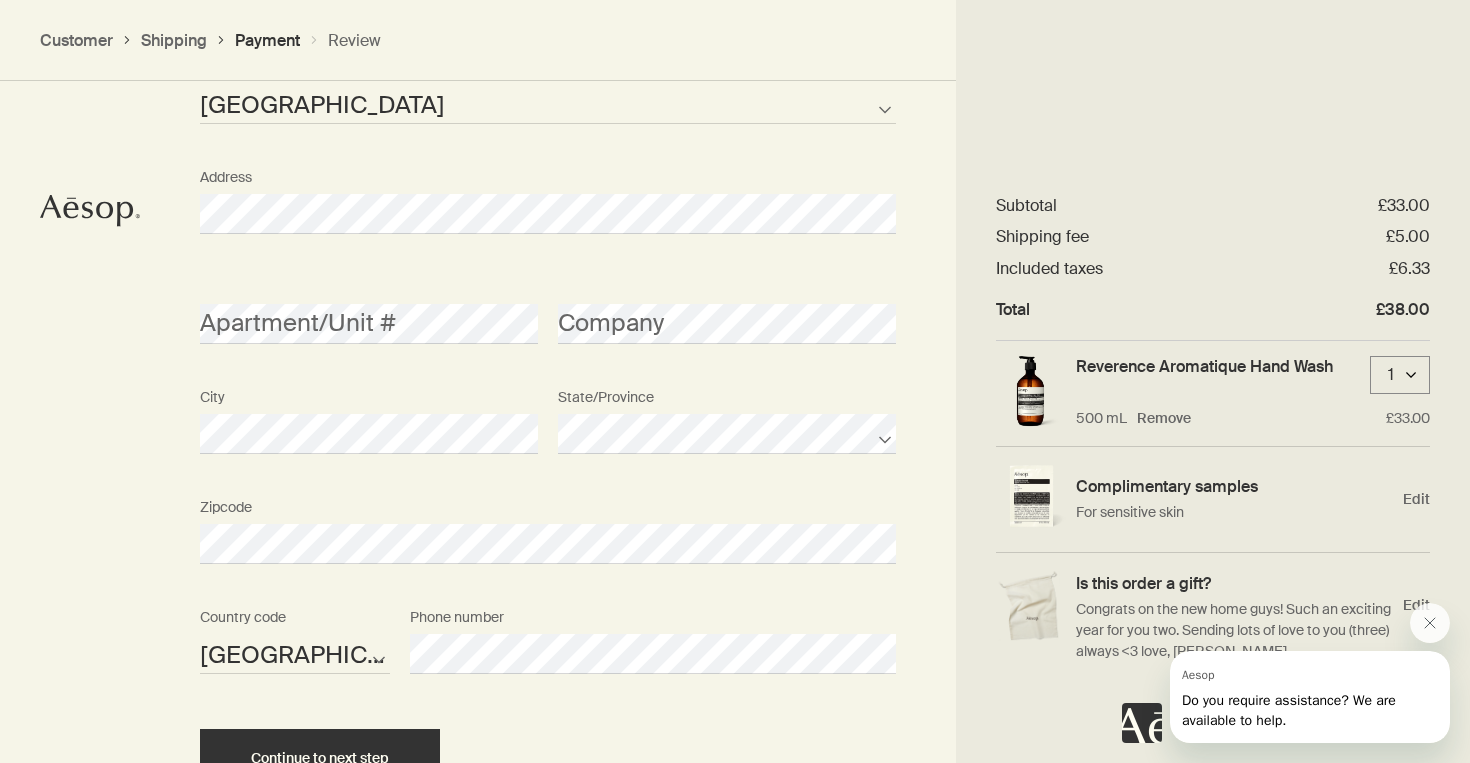 scroll, scrollTop: 2482, scrollLeft: 0, axis: vertical 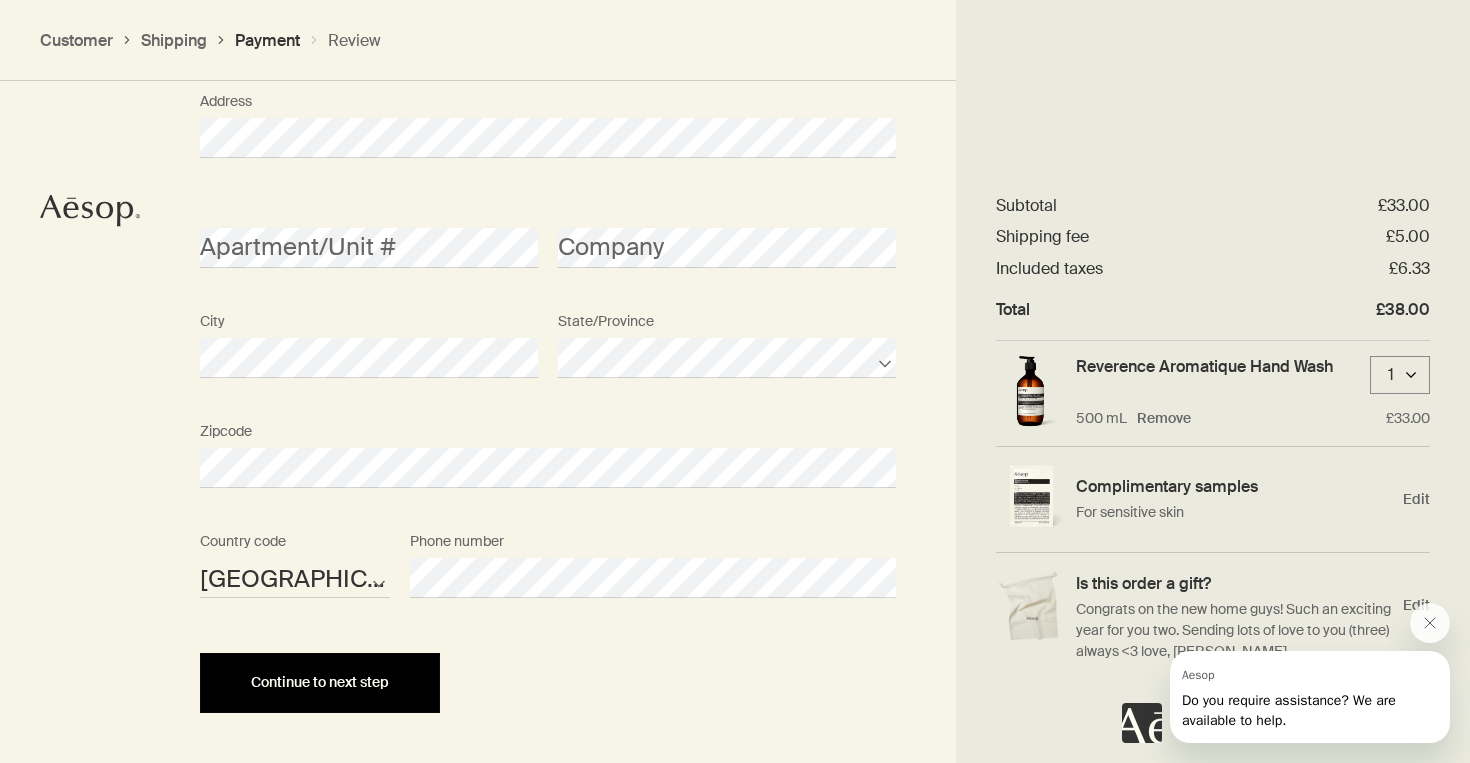click on "Continue to next step" at bounding box center [320, 682] 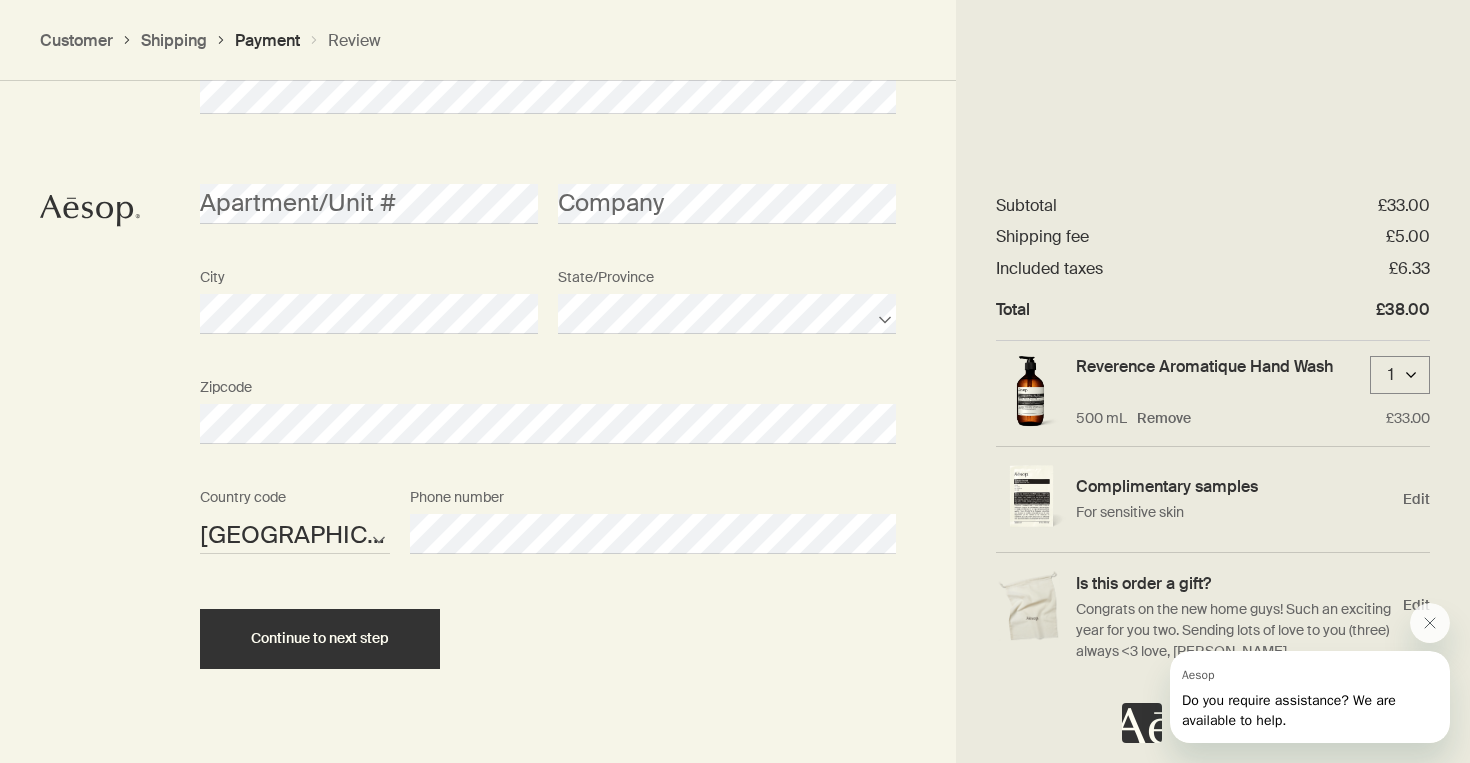 scroll, scrollTop: 2565, scrollLeft: 0, axis: vertical 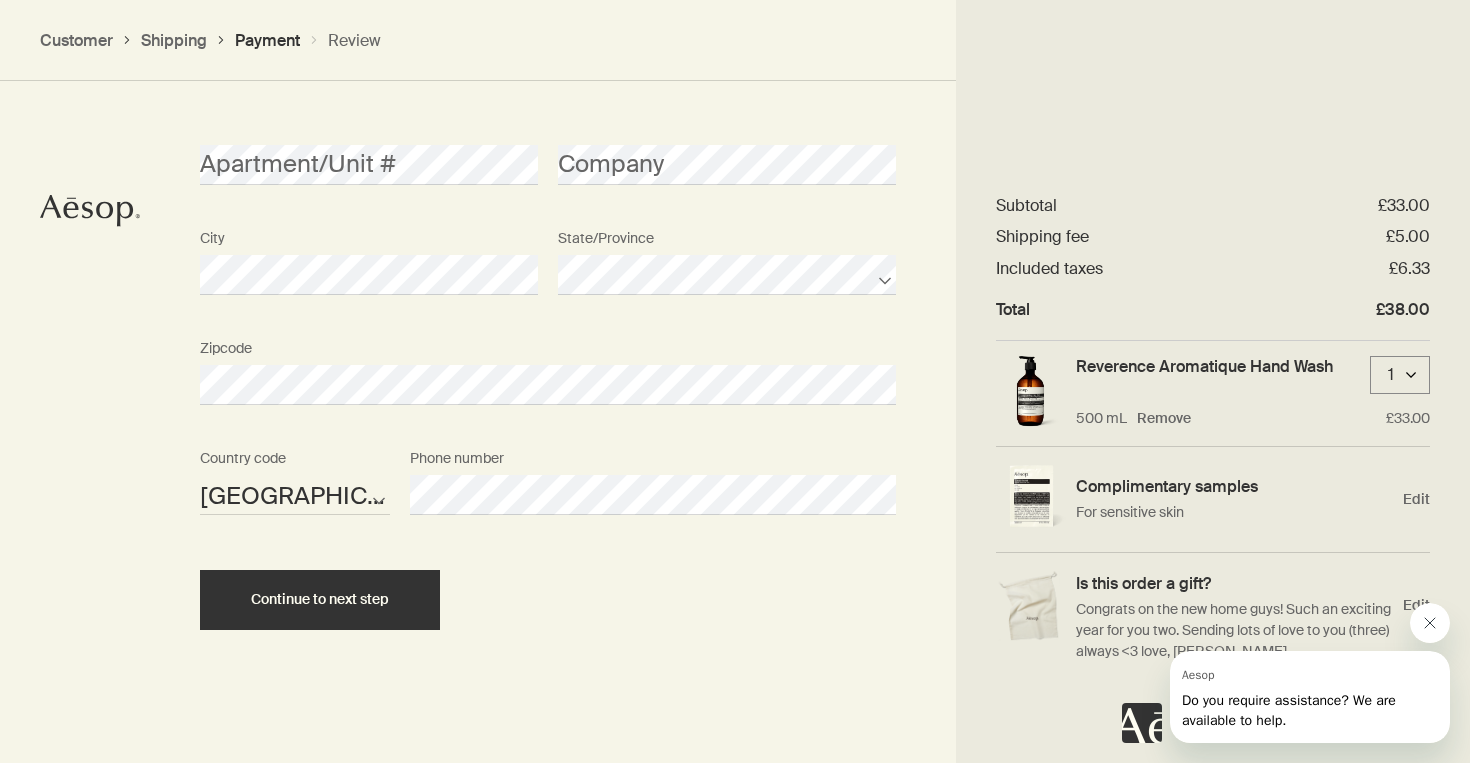 click 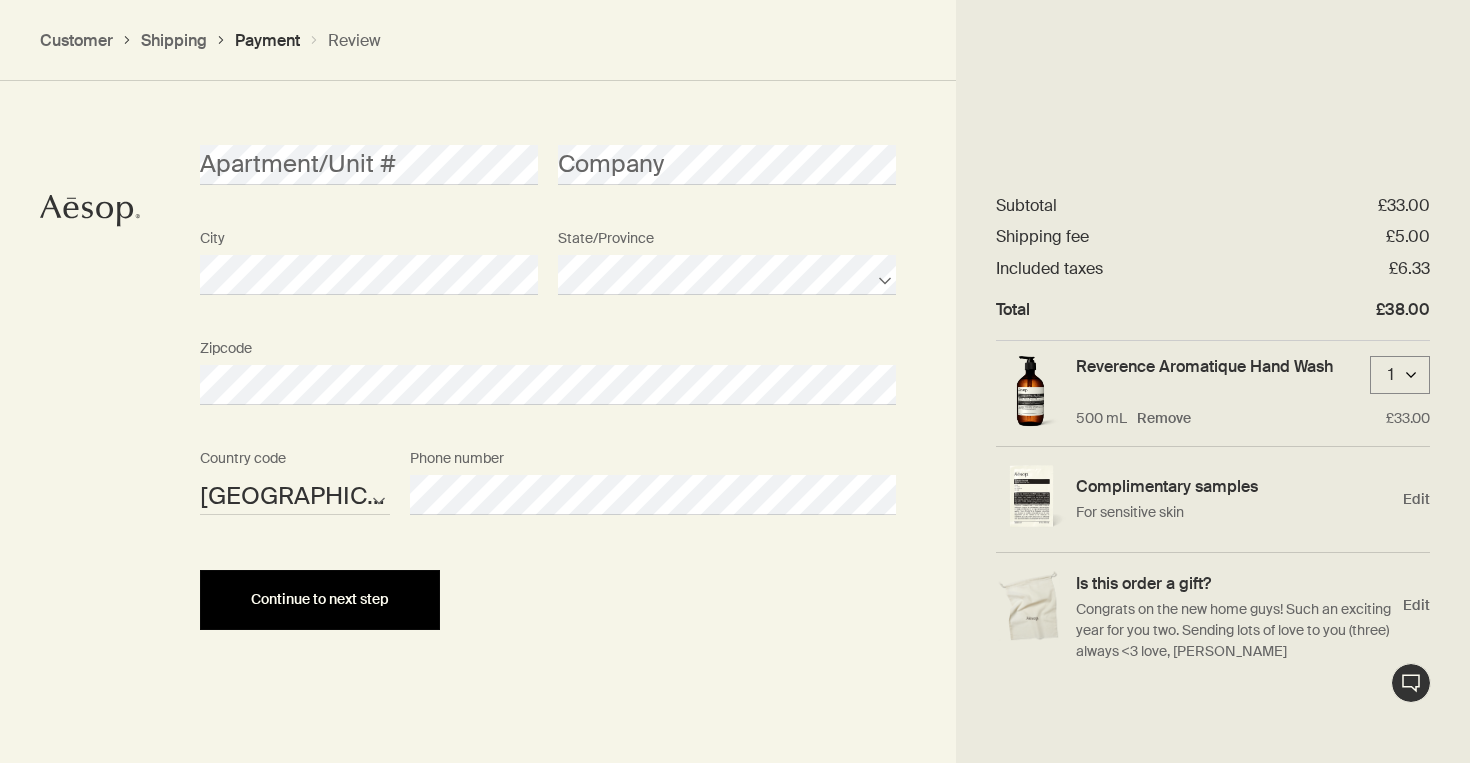 click on "Continue to next step" at bounding box center (320, 599) 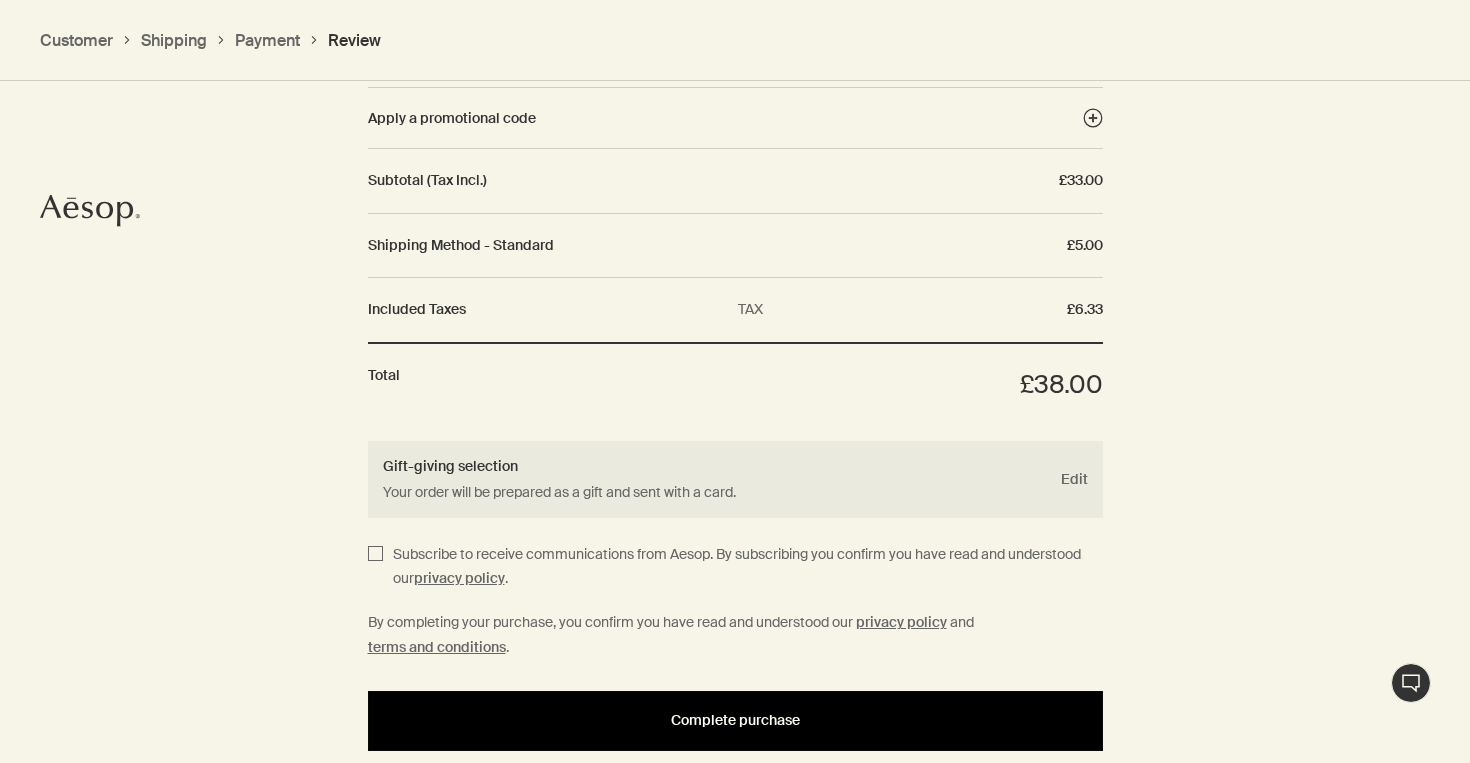 scroll, scrollTop: 2565, scrollLeft: 0, axis: vertical 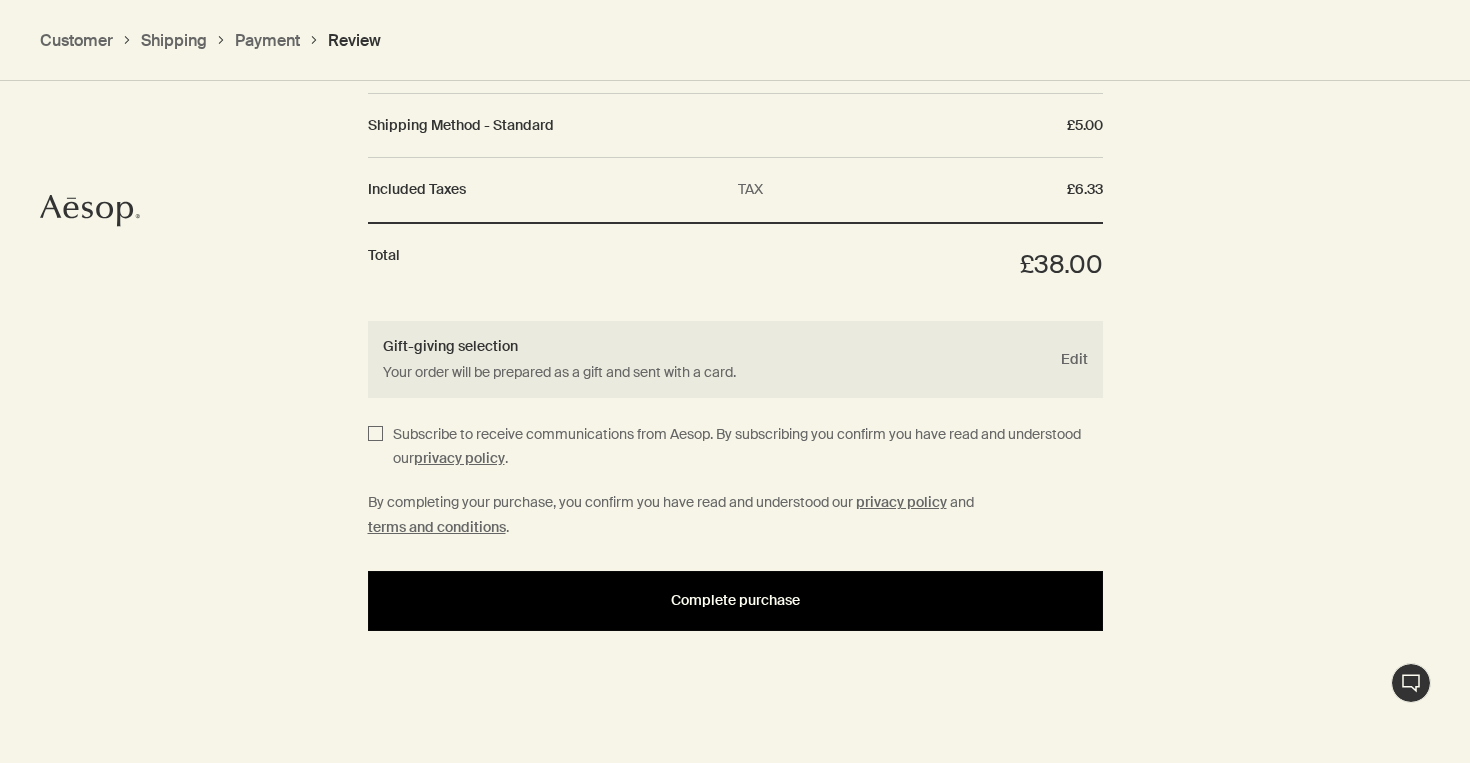 click on "Complete purchase" at bounding box center (735, 600) 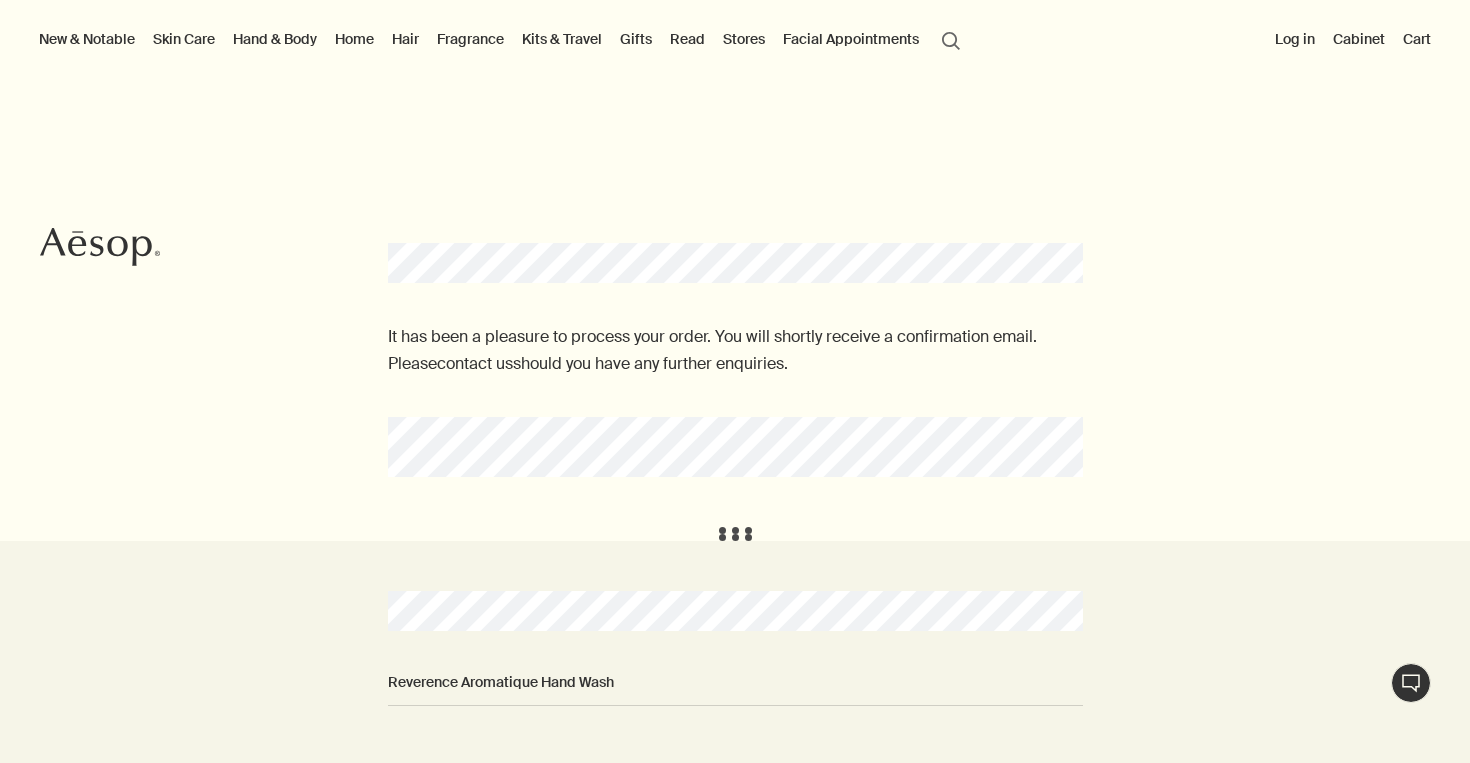 scroll, scrollTop: 435, scrollLeft: 0, axis: vertical 